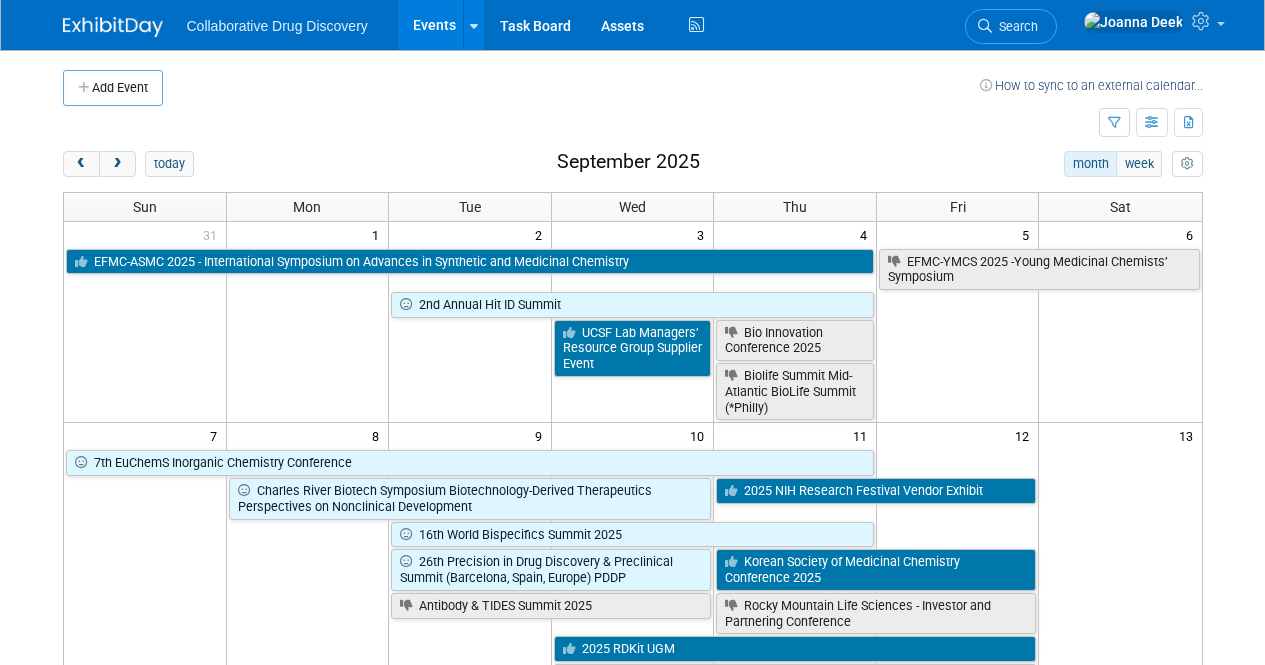 scroll, scrollTop: 1300, scrollLeft: 0, axis: vertical 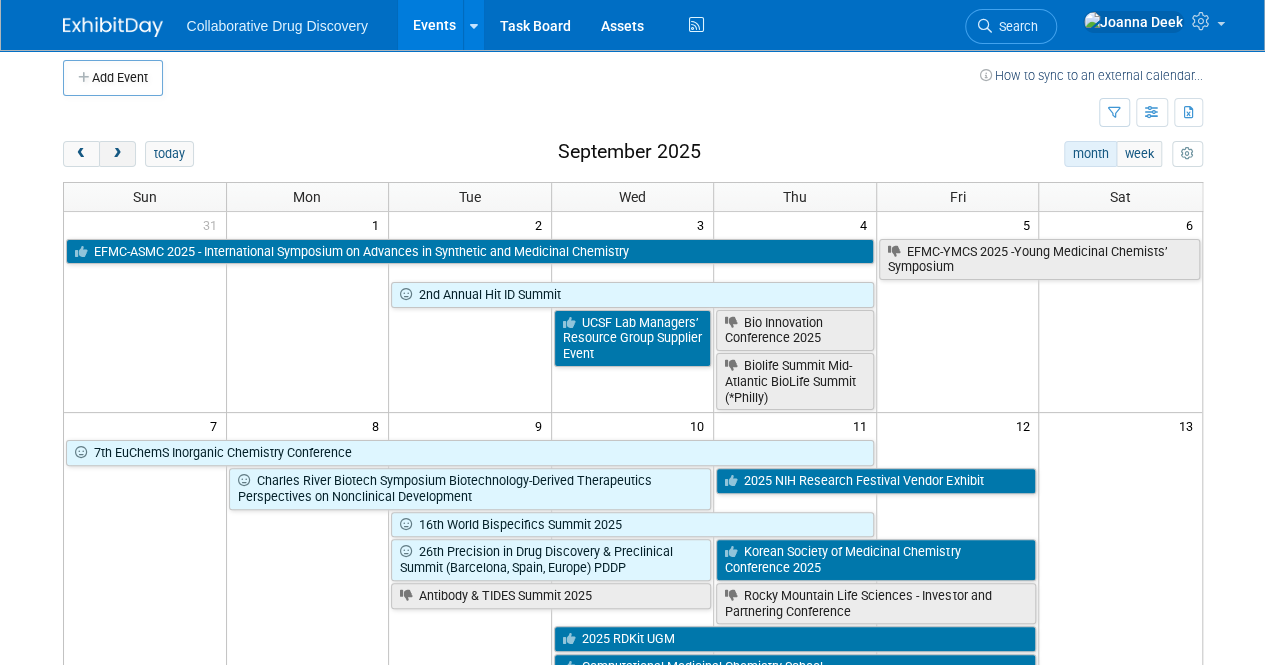 click at bounding box center (117, 154) 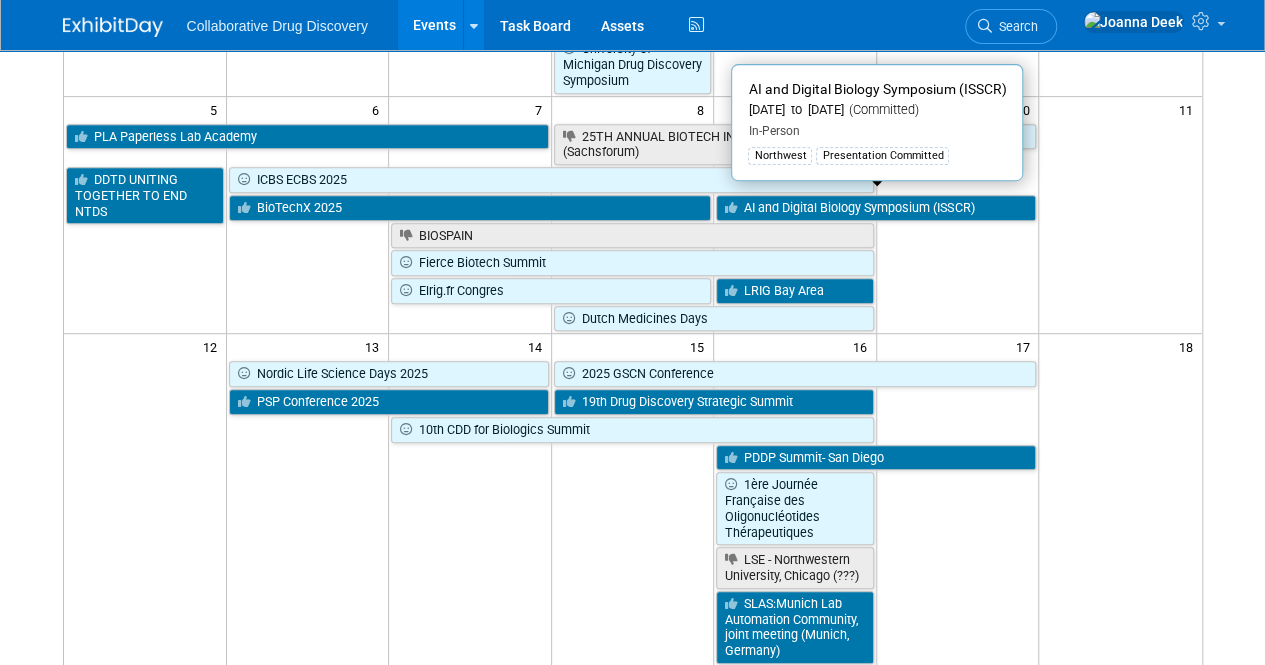 scroll, scrollTop: 410, scrollLeft: 0, axis: vertical 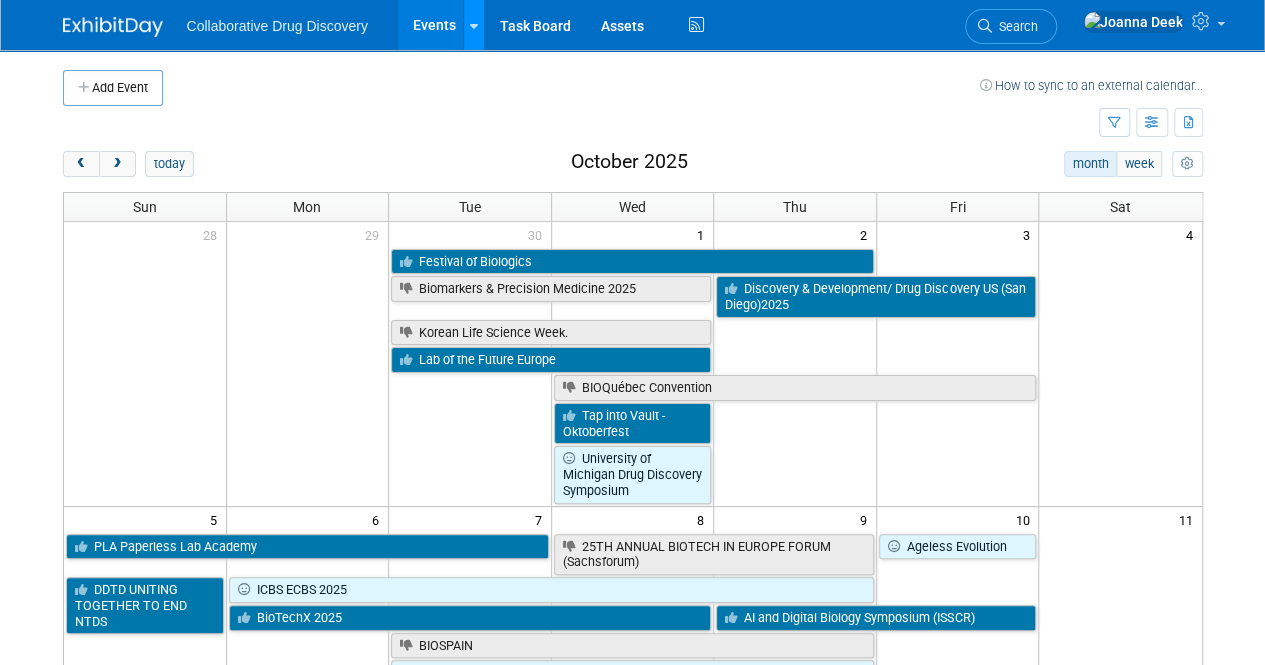 click at bounding box center [474, 26] 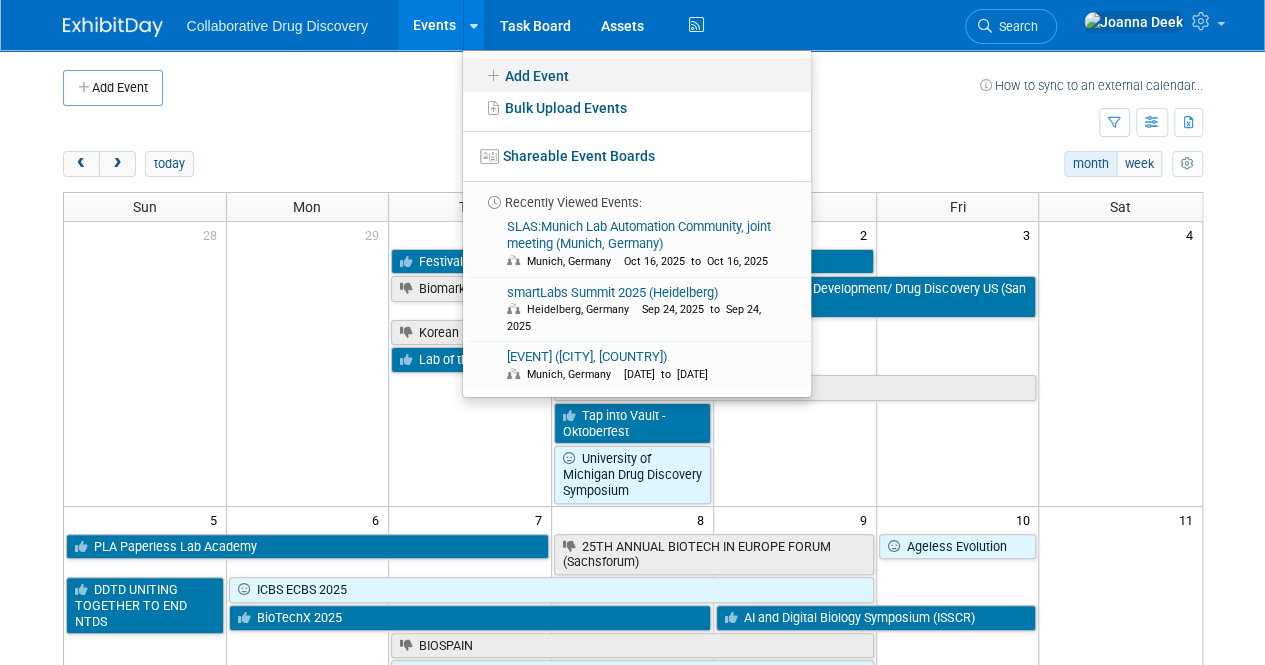 click on "Add Event" at bounding box center (637, 75) 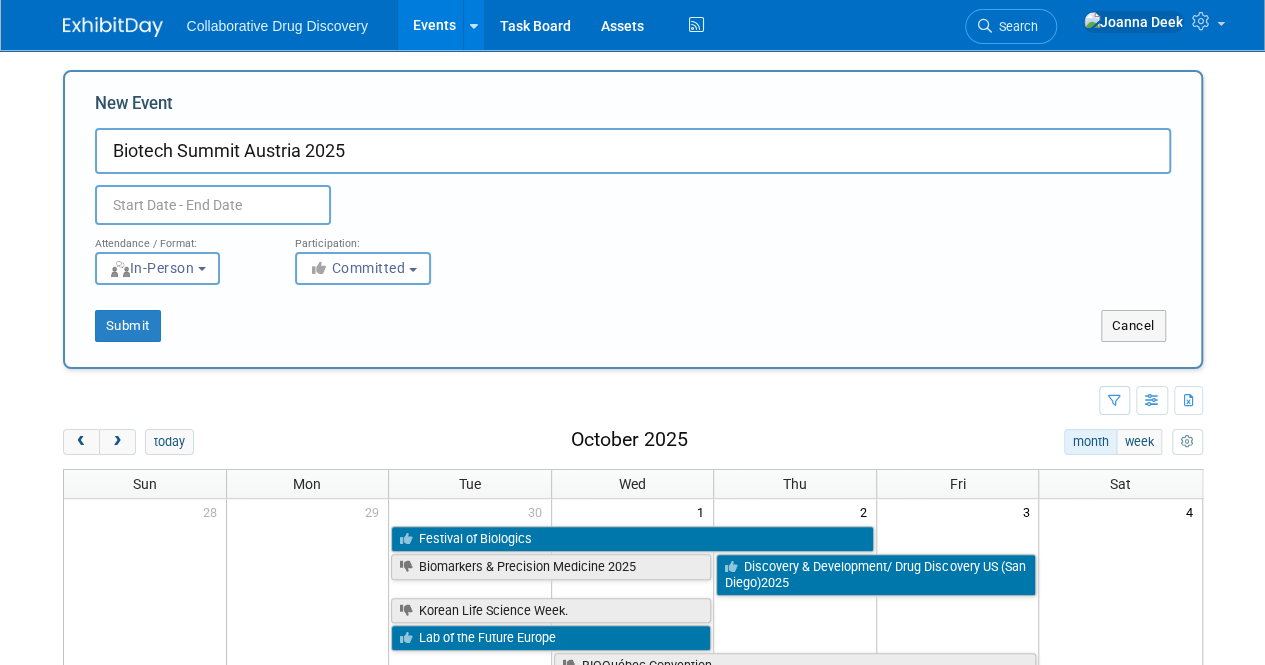 type on "Biotech Summit Austria 2025" 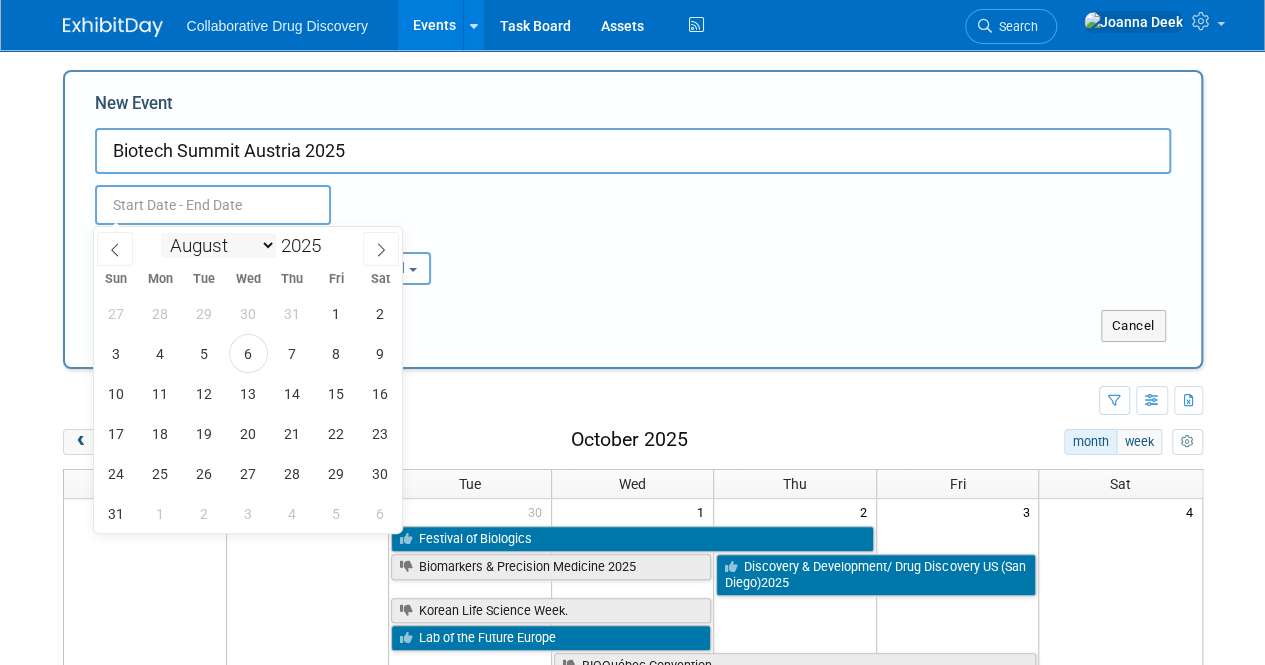 click on "January February March April May June July August September October November December" at bounding box center [218, 245] 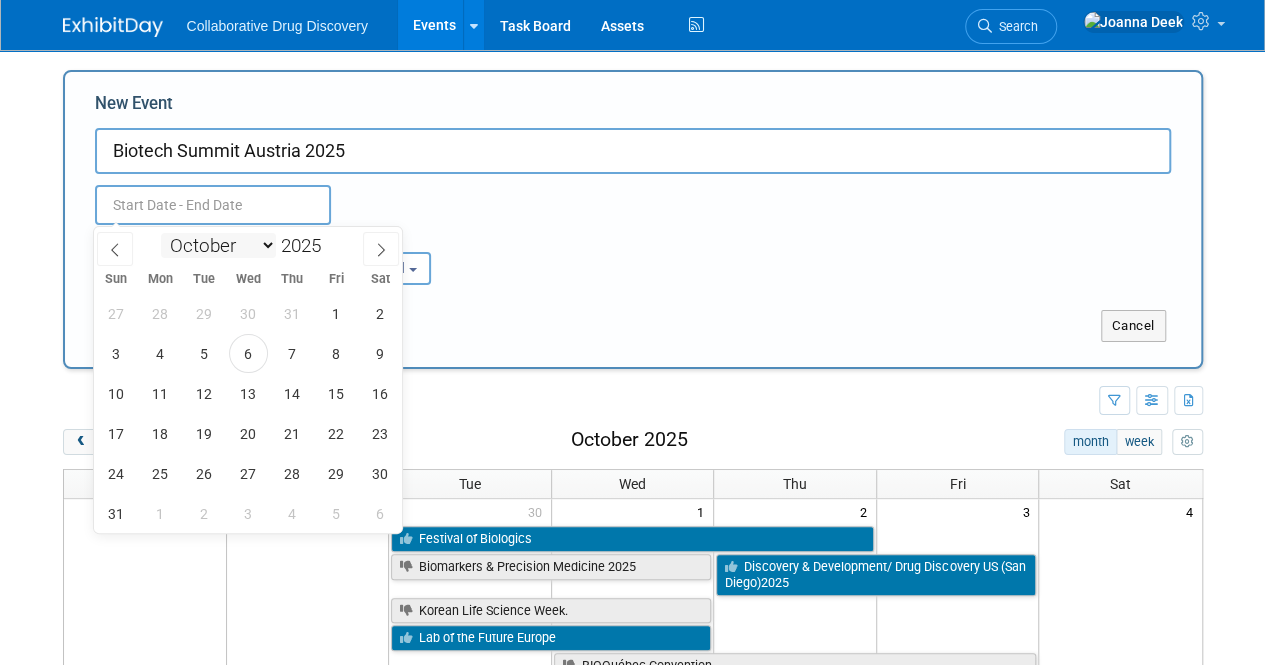 click on "January February March April May June July August September October November December" at bounding box center (218, 245) 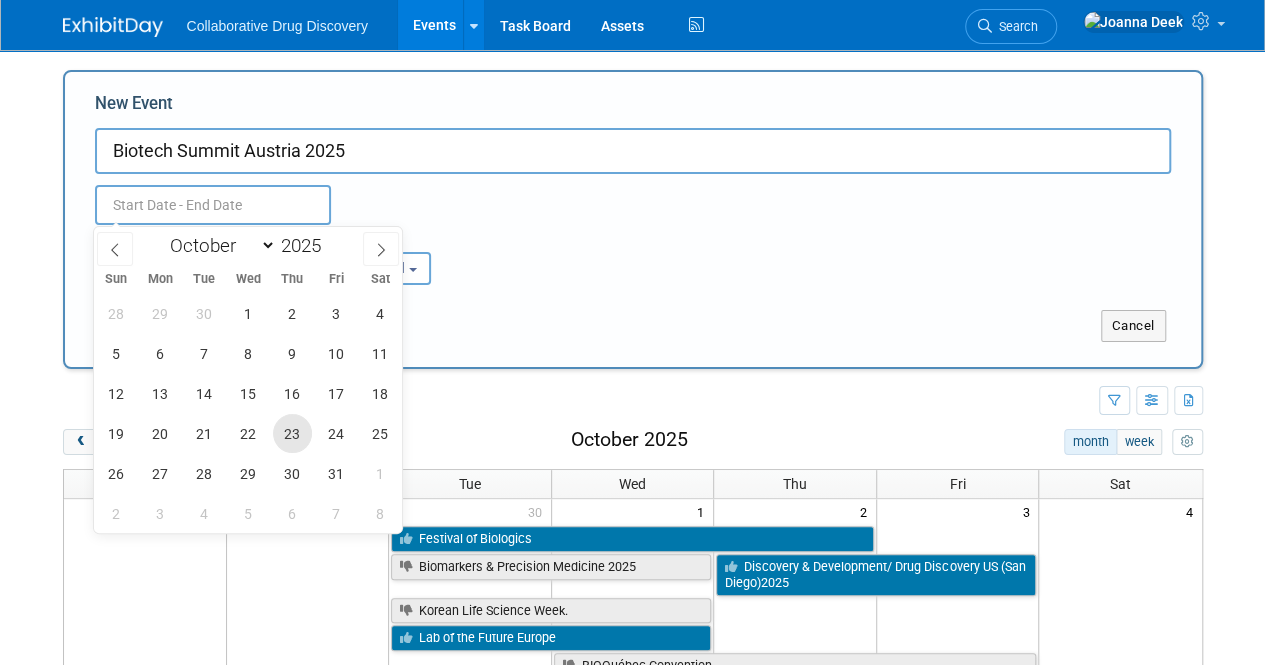 click on "23" at bounding box center [292, 433] 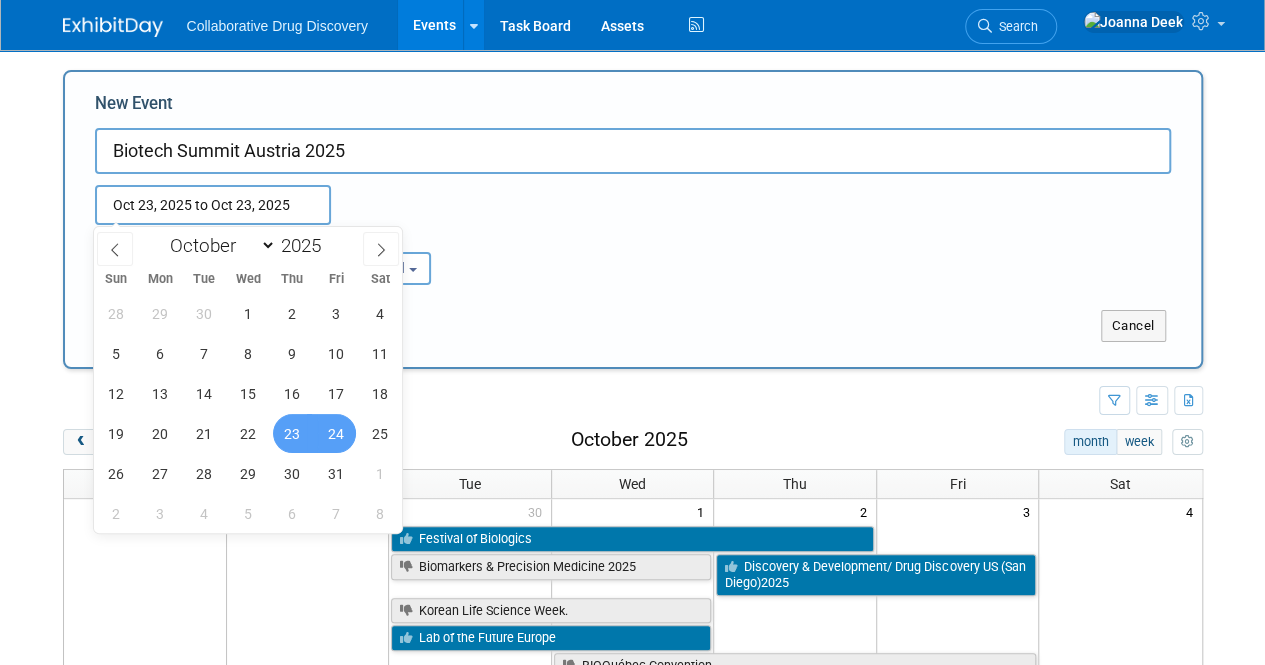 click on "24" at bounding box center (336, 433) 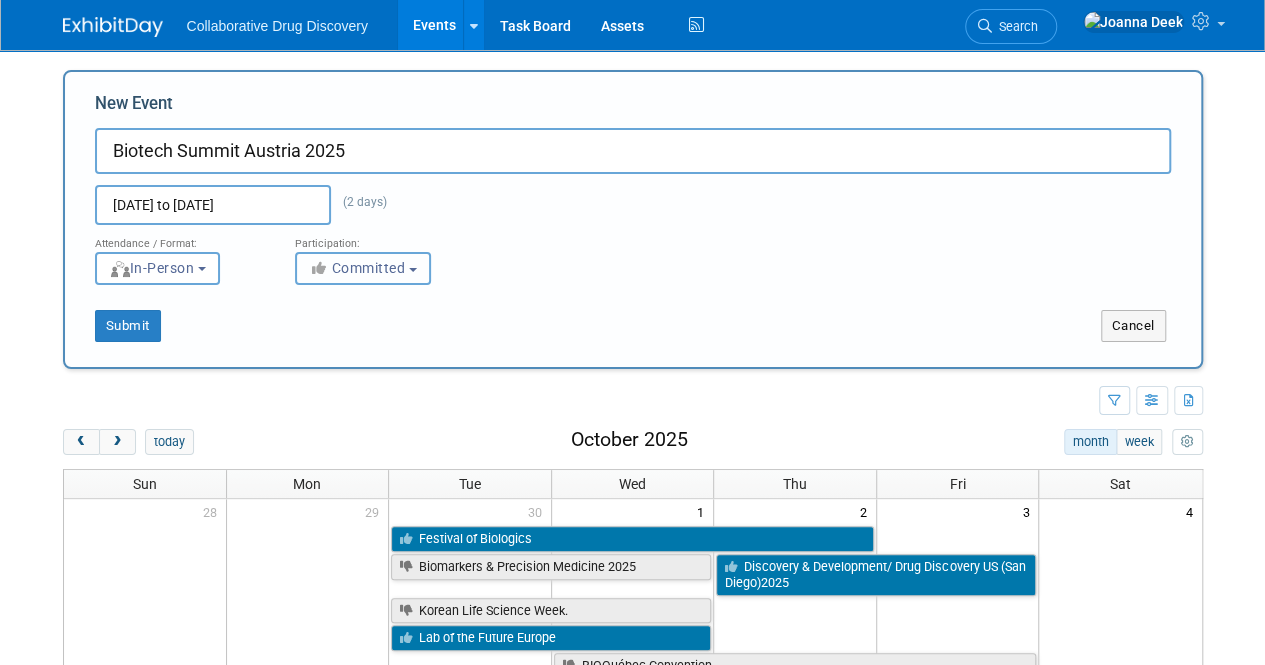 click at bounding box center (413, 270) 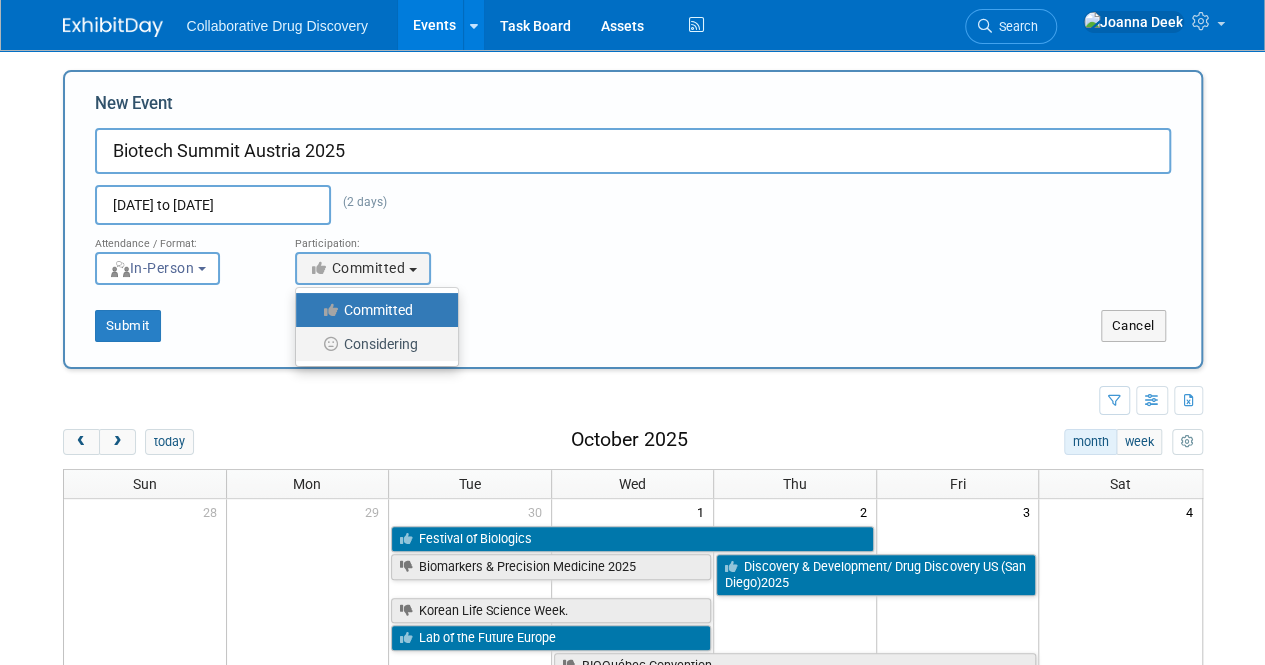 click on "Considering" at bounding box center (372, 344) 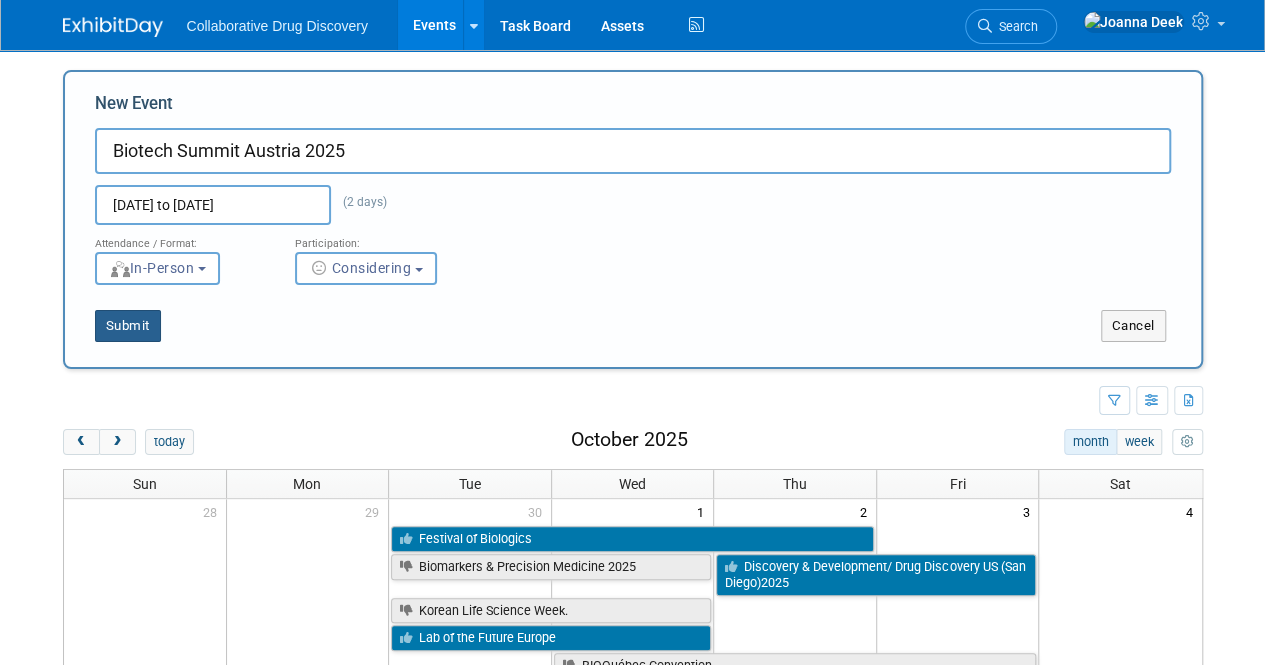 click on "Submit" at bounding box center [128, 326] 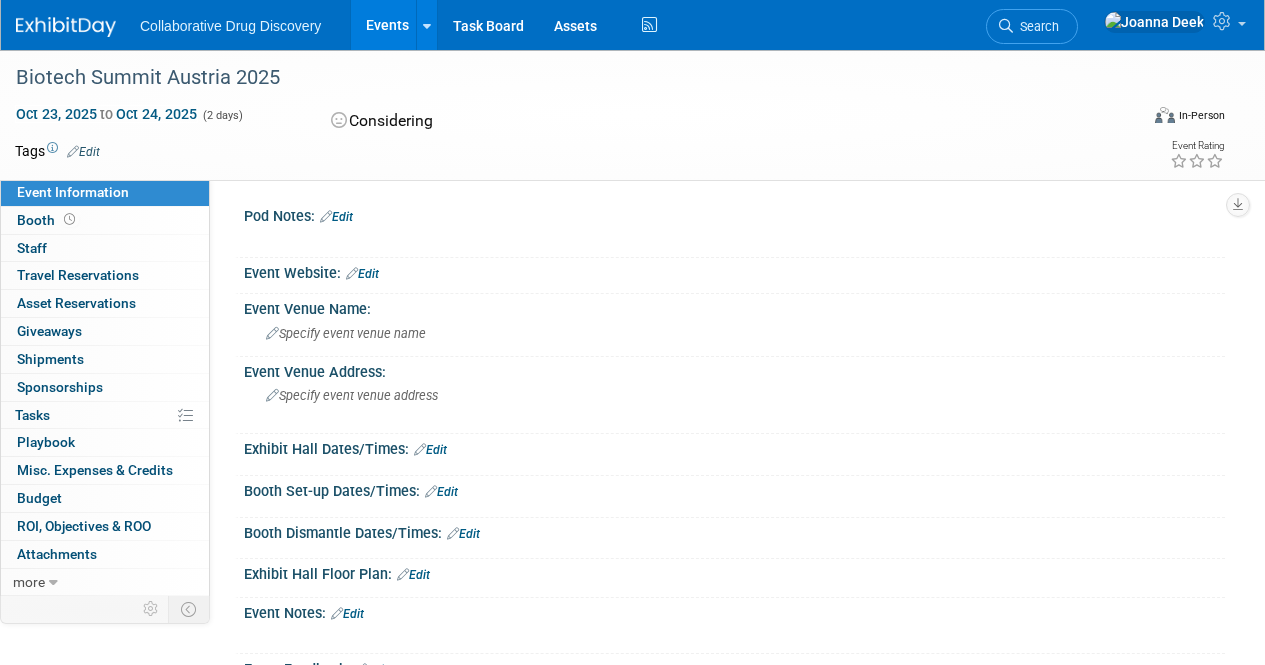 scroll, scrollTop: 0, scrollLeft: 0, axis: both 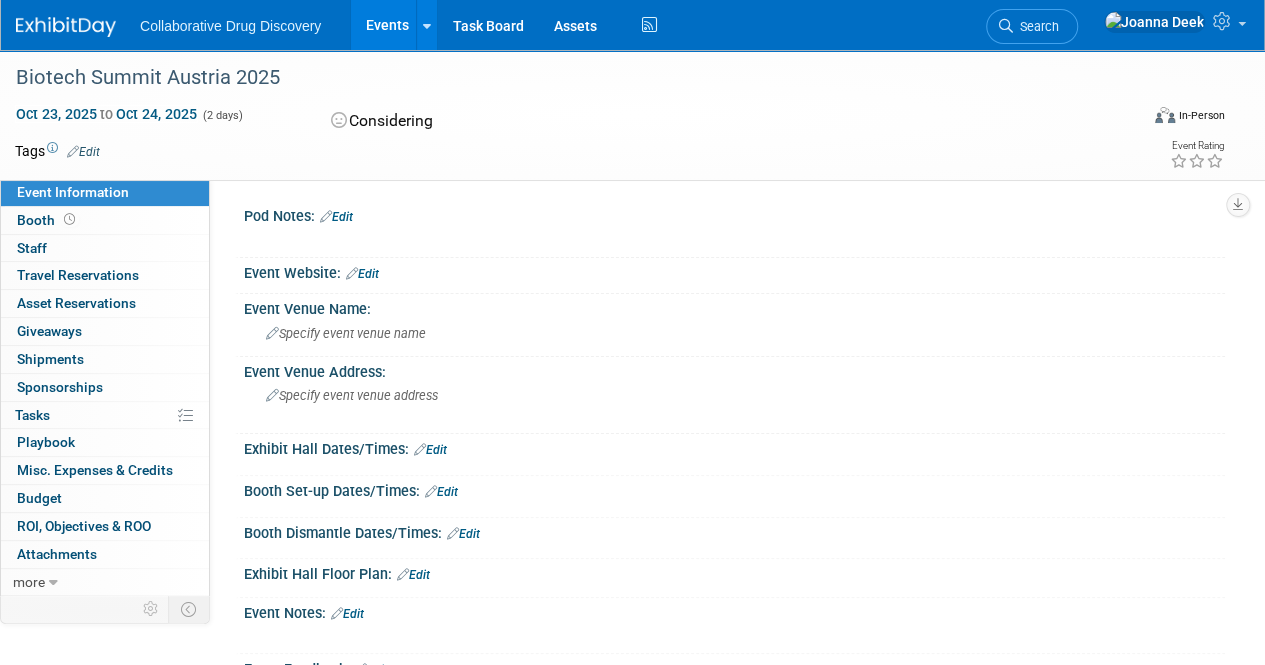 click on "Edit" at bounding box center (362, 274) 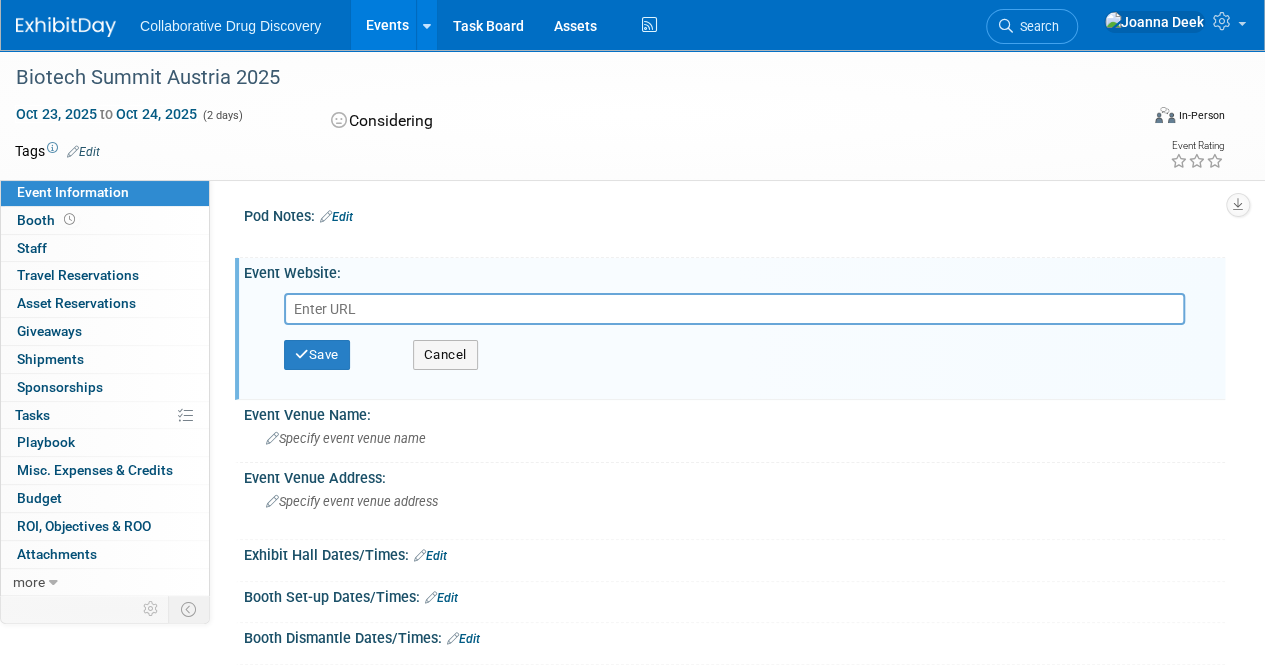 click at bounding box center [734, 309] 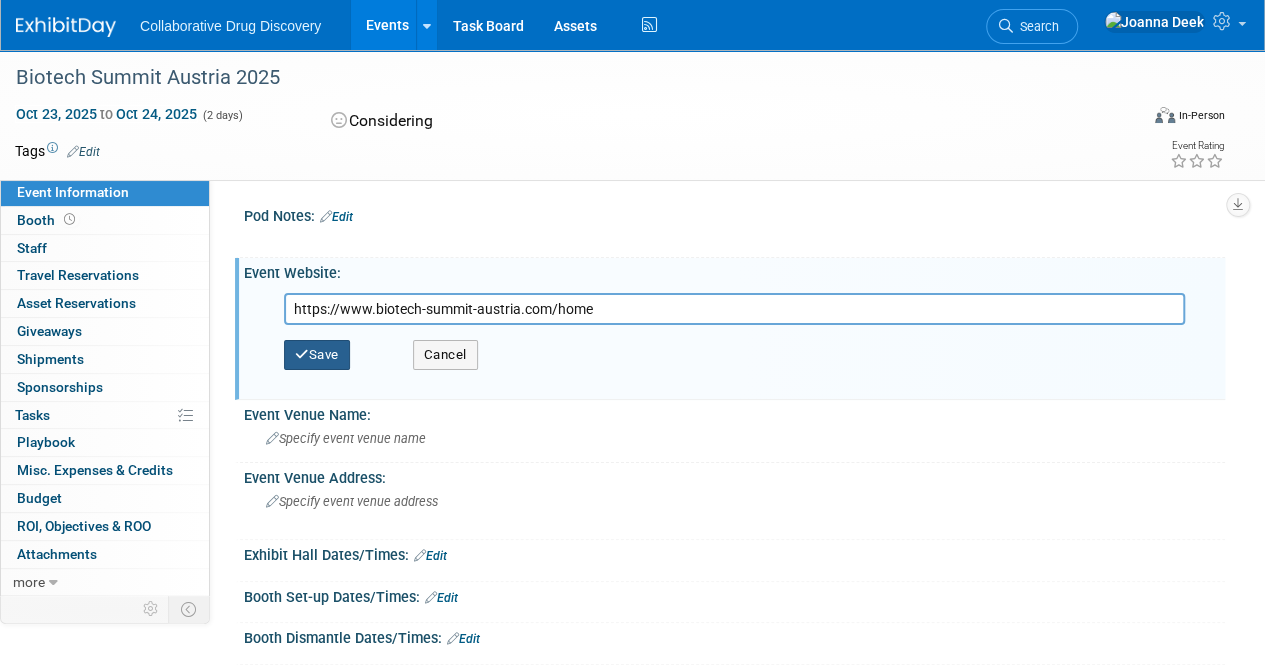 type on "https://www.biotech-summit-austria.com/home" 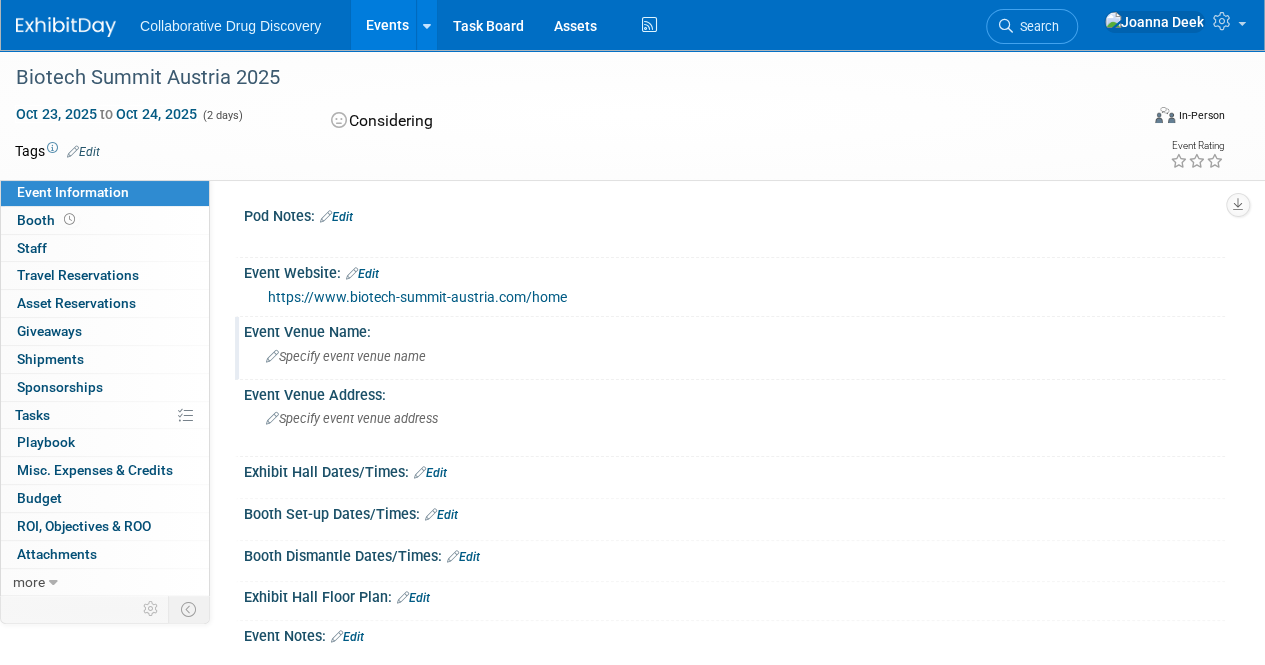 click at bounding box center (272, 357) 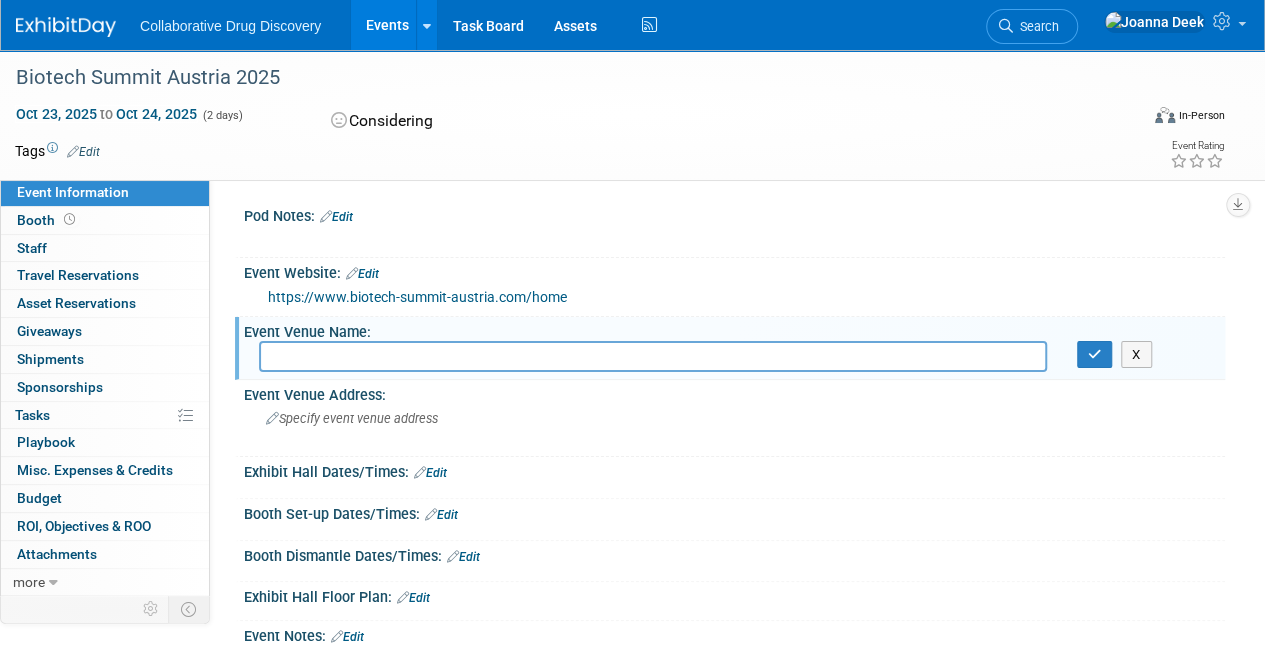 paste on "Medical University of Graz | Aula" 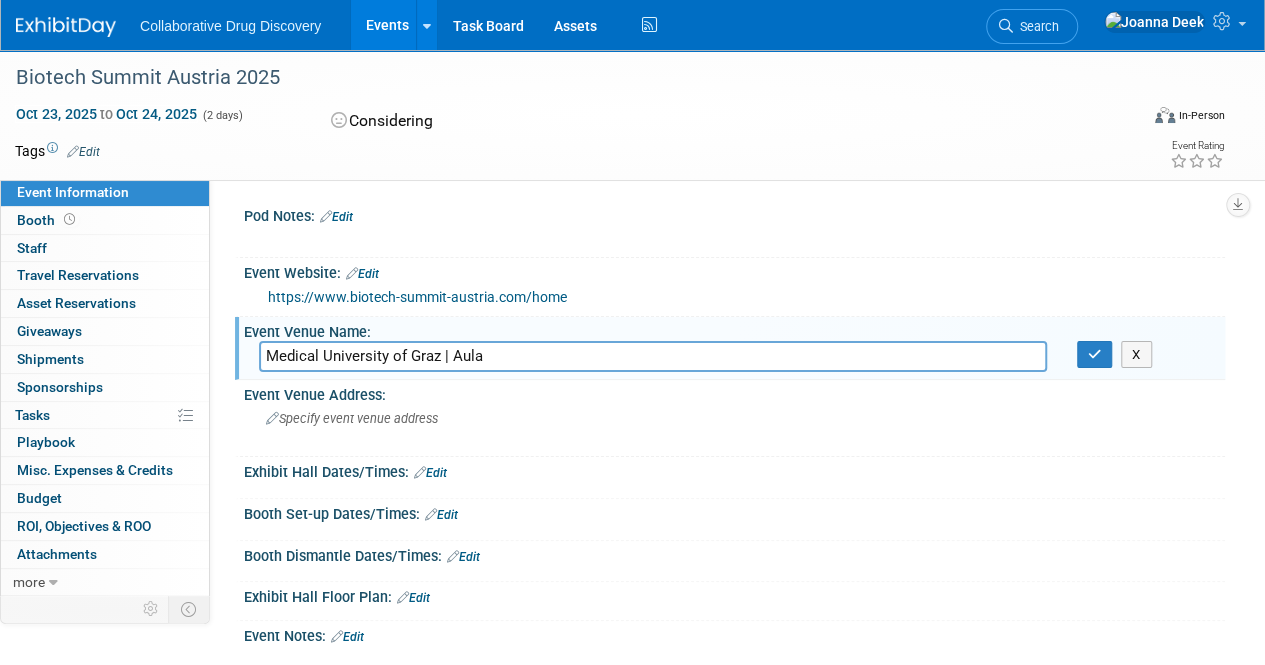 drag, startPoint x: 505, startPoint y: 347, endPoint x: 440, endPoint y: 351, distance: 65.12296 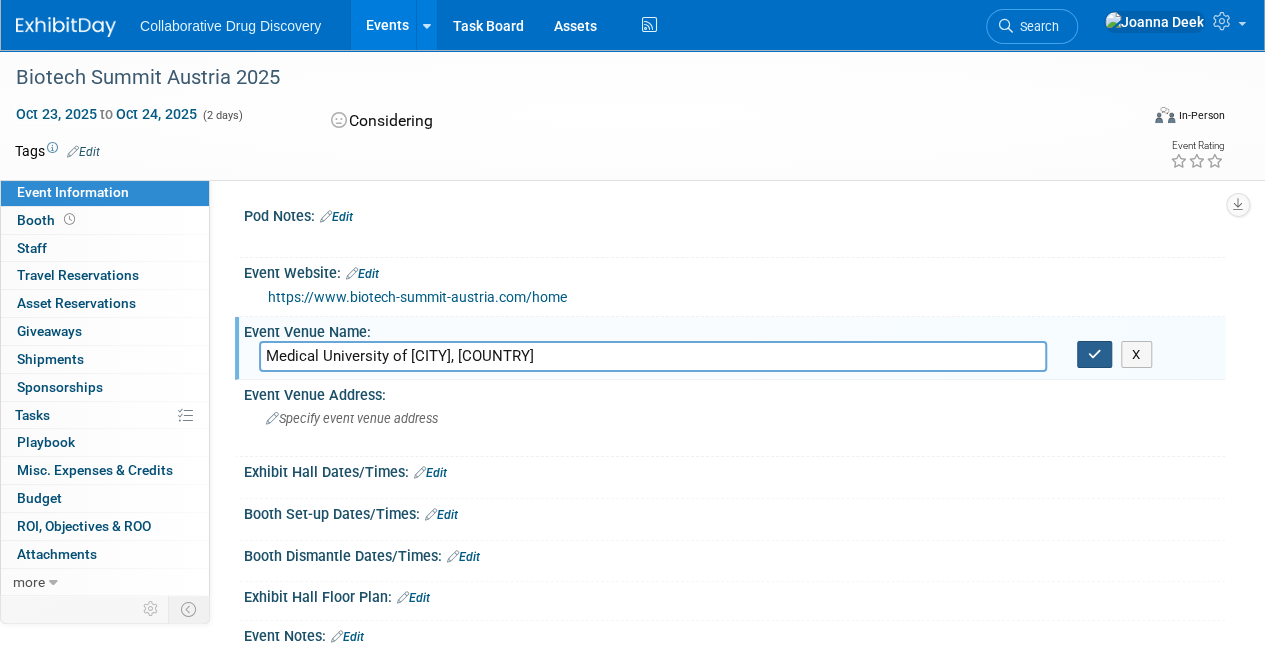 type on "Medical University of [CITY], [COUNTRY]" 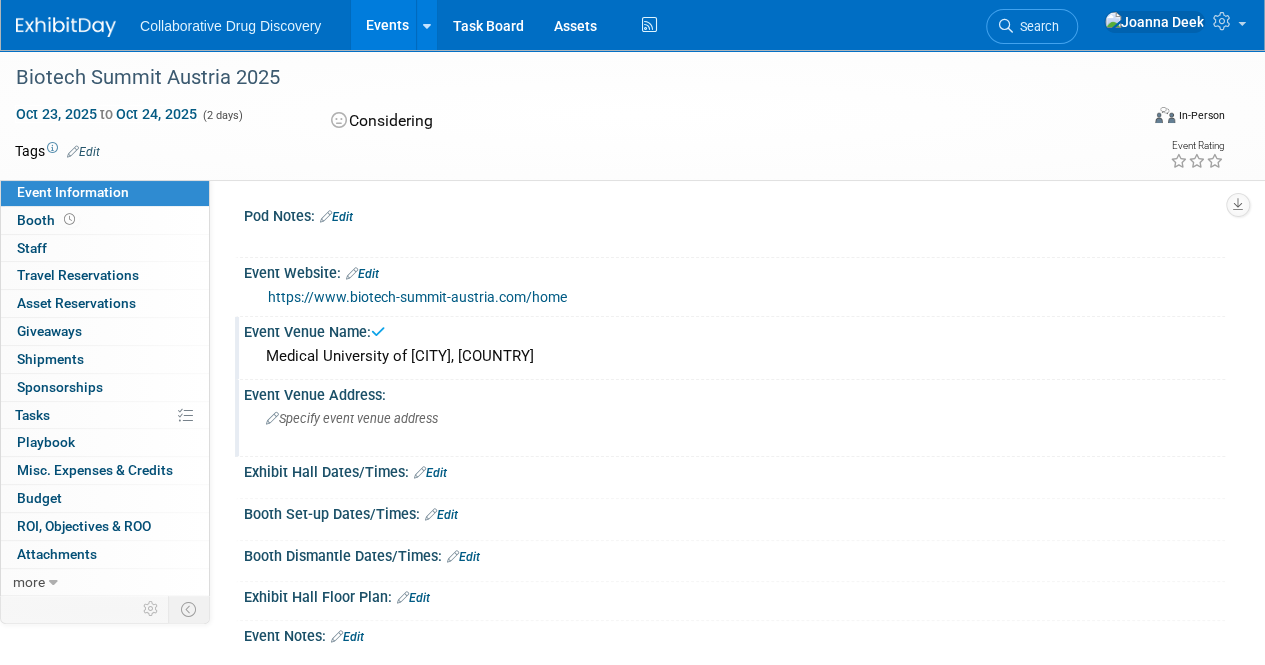 click at bounding box center [272, 419] 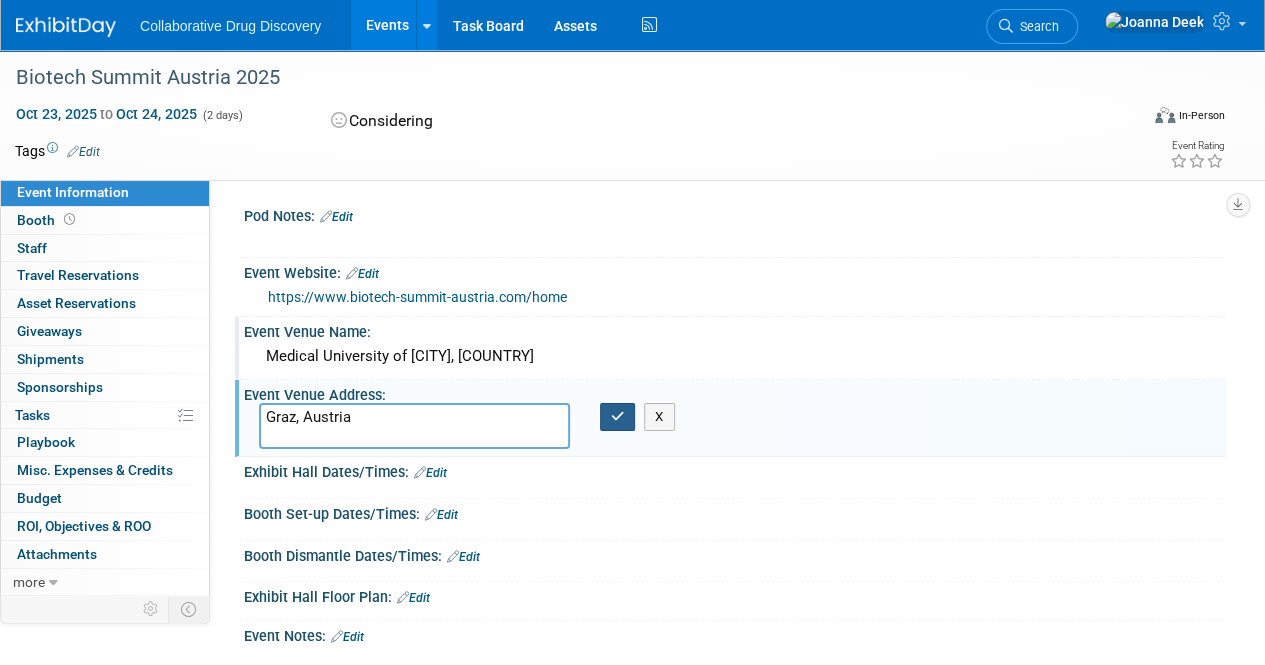 type on "Graz, Austria" 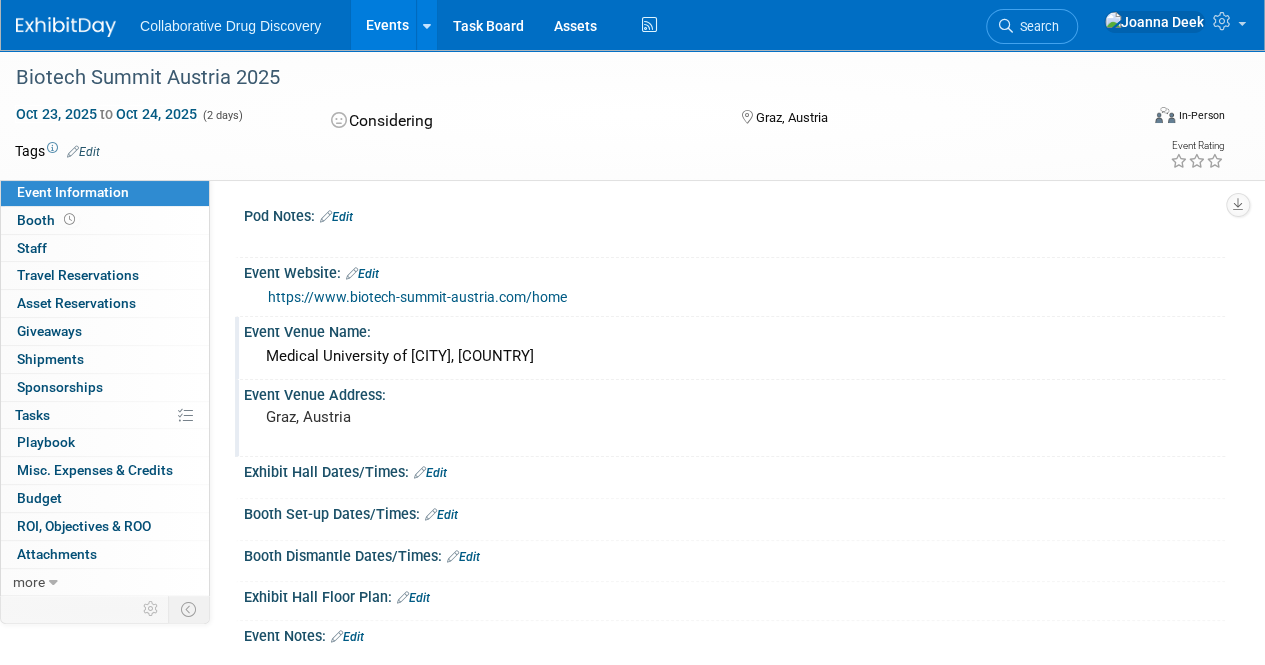 click on "Event Information" at bounding box center (73, 192) 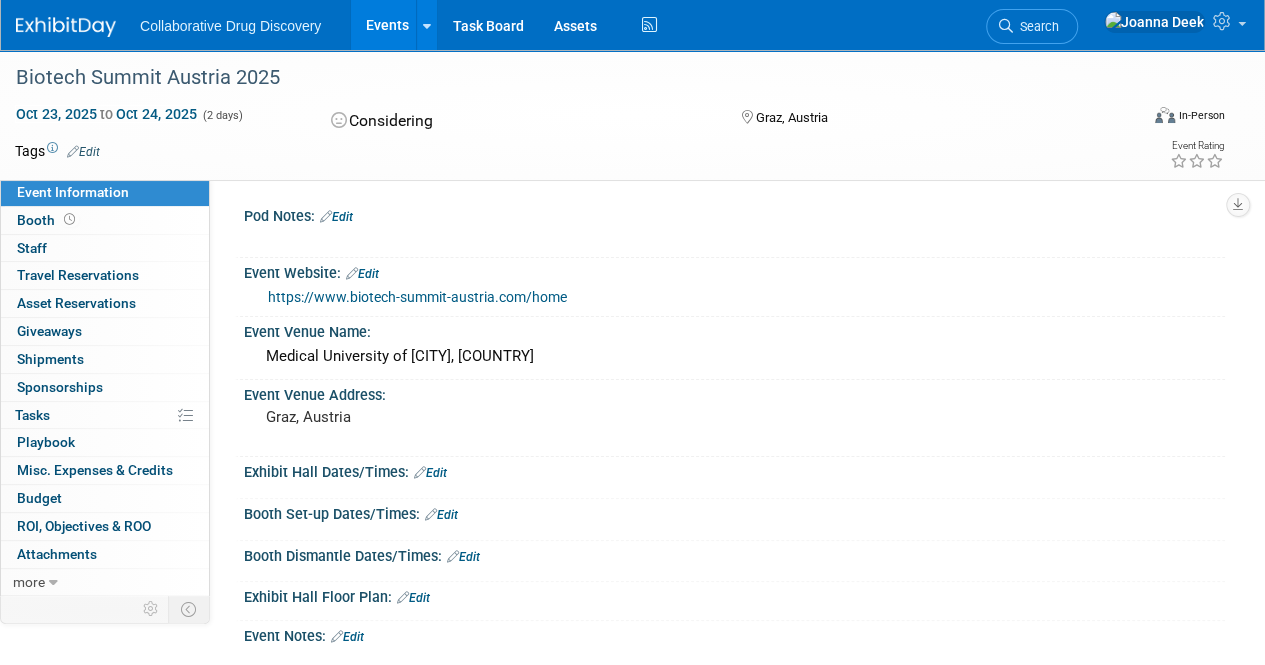 click at bounding box center (73, 151) 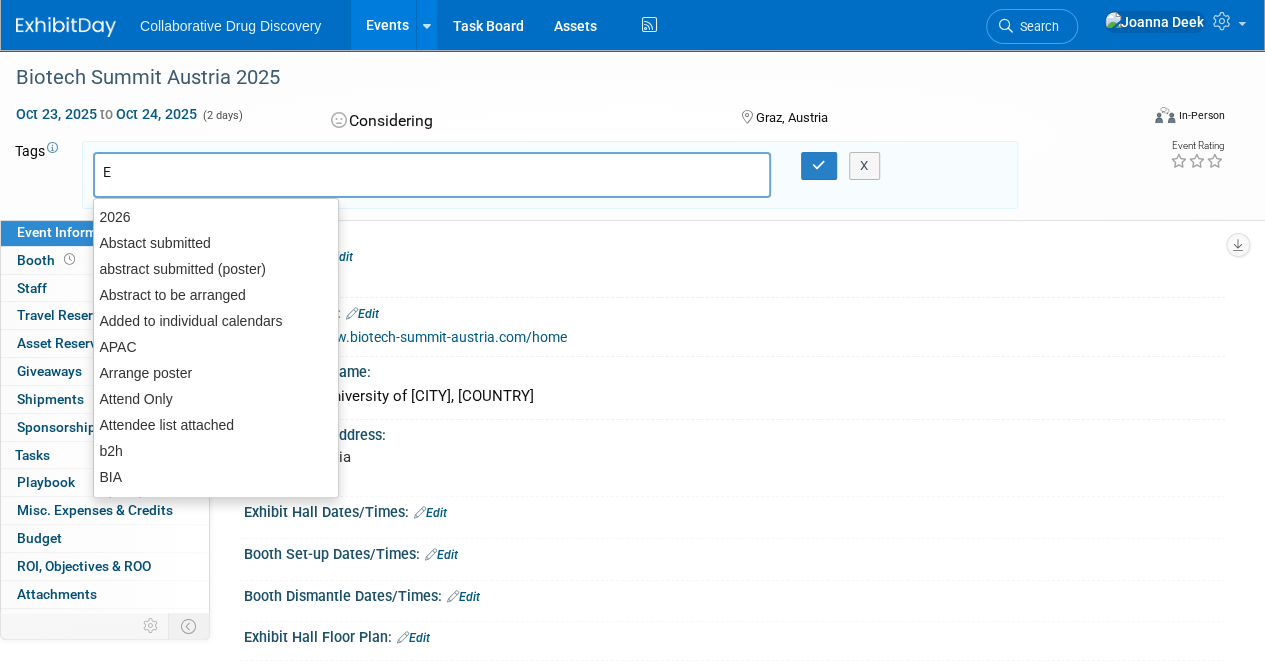 type on "EU" 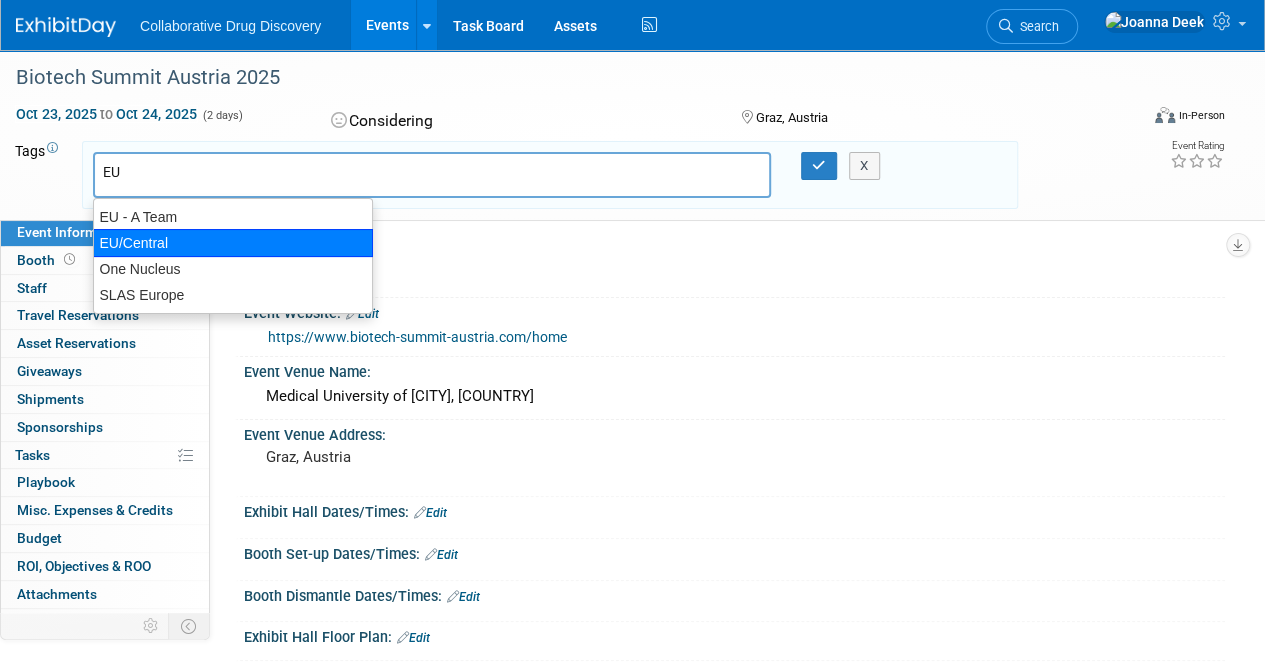 click on "EU/Central" at bounding box center (233, 243) 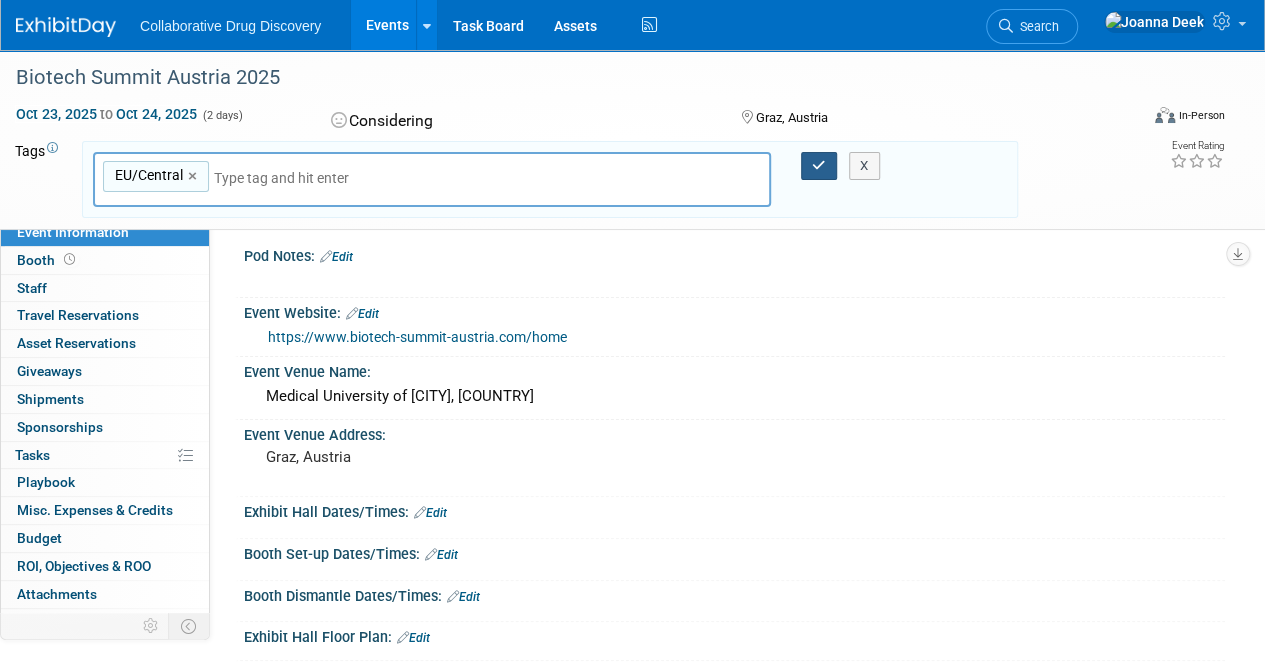 click at bounding box center (819, 166) 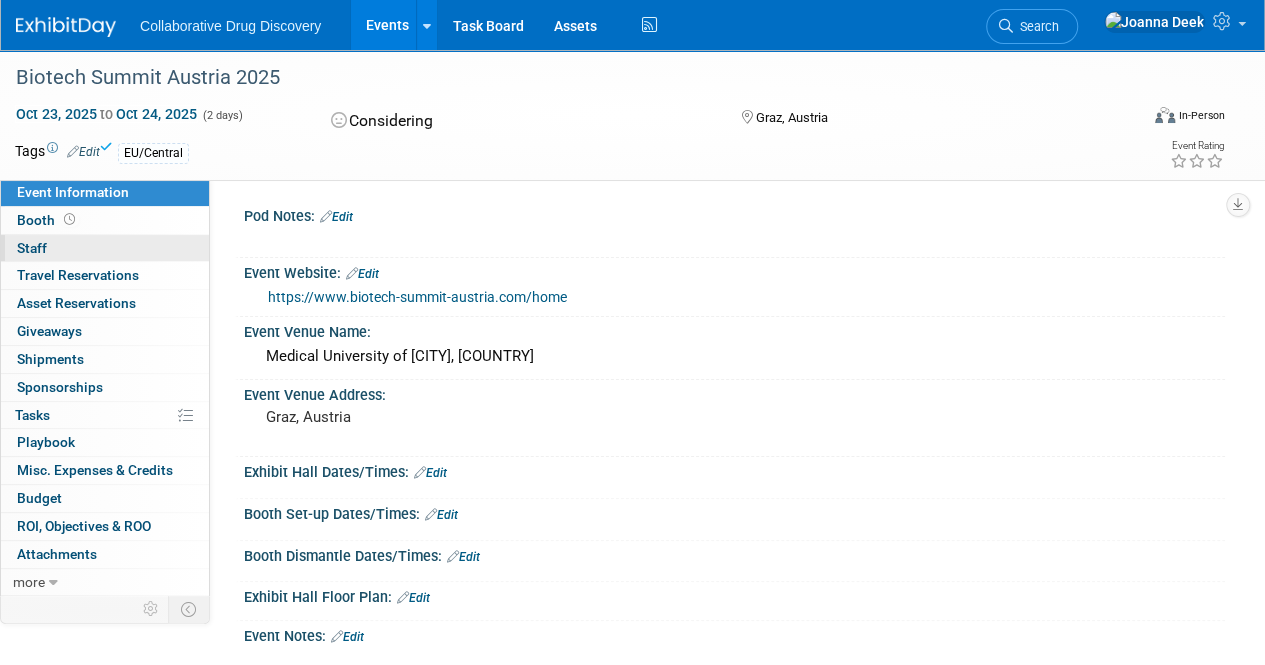 click on "0
Staff 0" at bounding box center (105, 248) 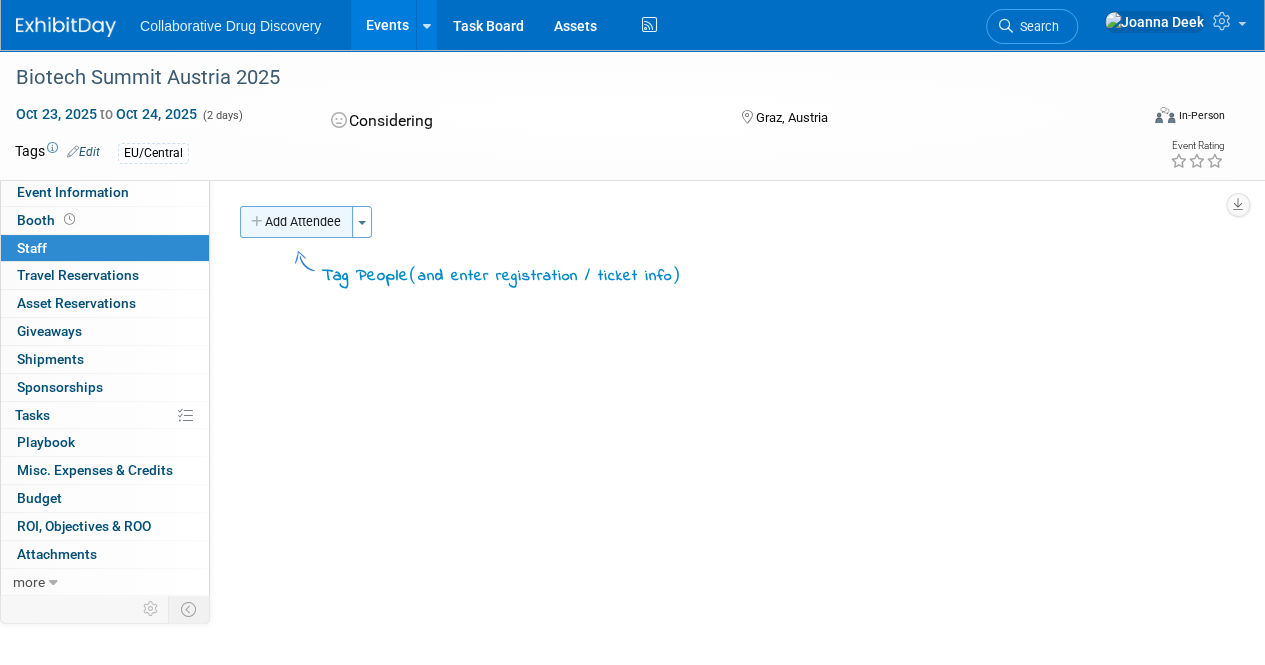 click on "Add Attendee" at bounding box center [296, 222] 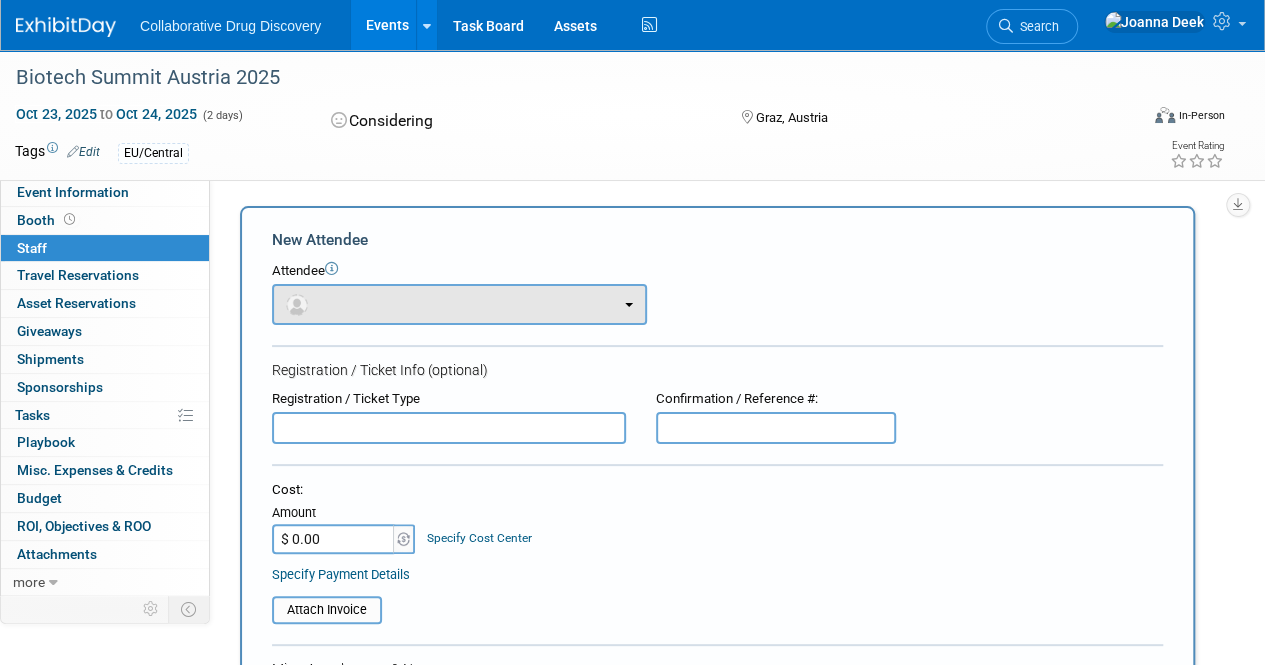 scroll, scrollTop: 0, scrollLeft: 0, axis: both 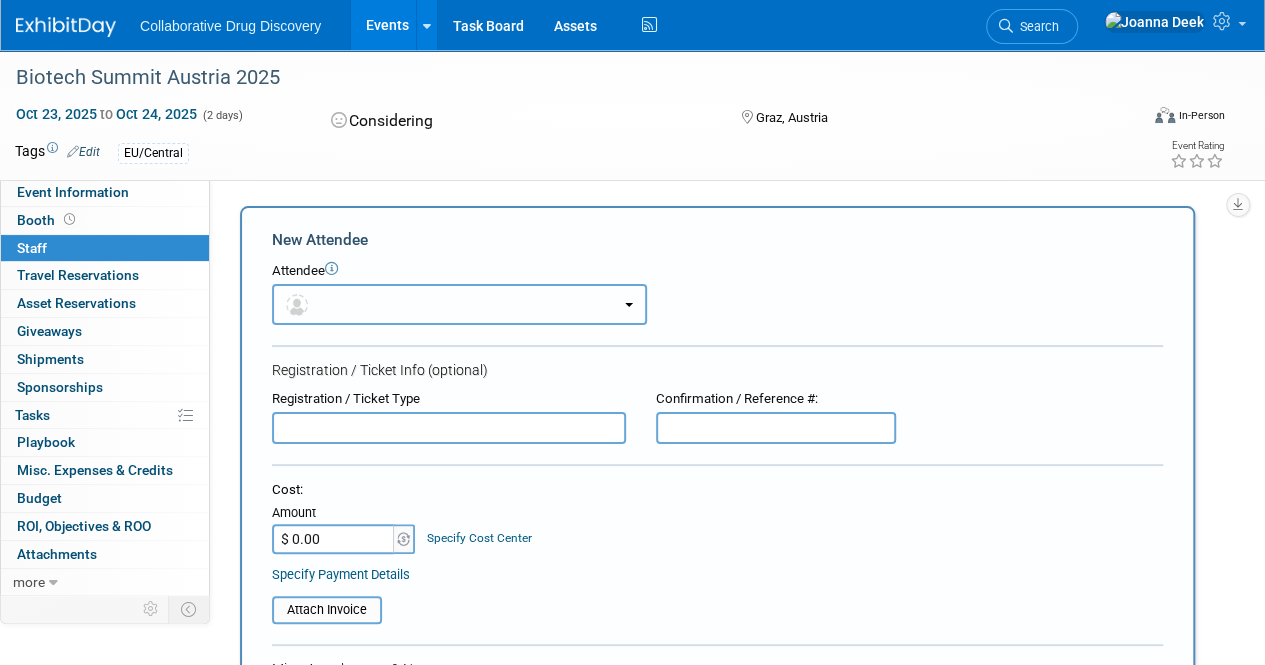 click at bounding box center [459, 304] 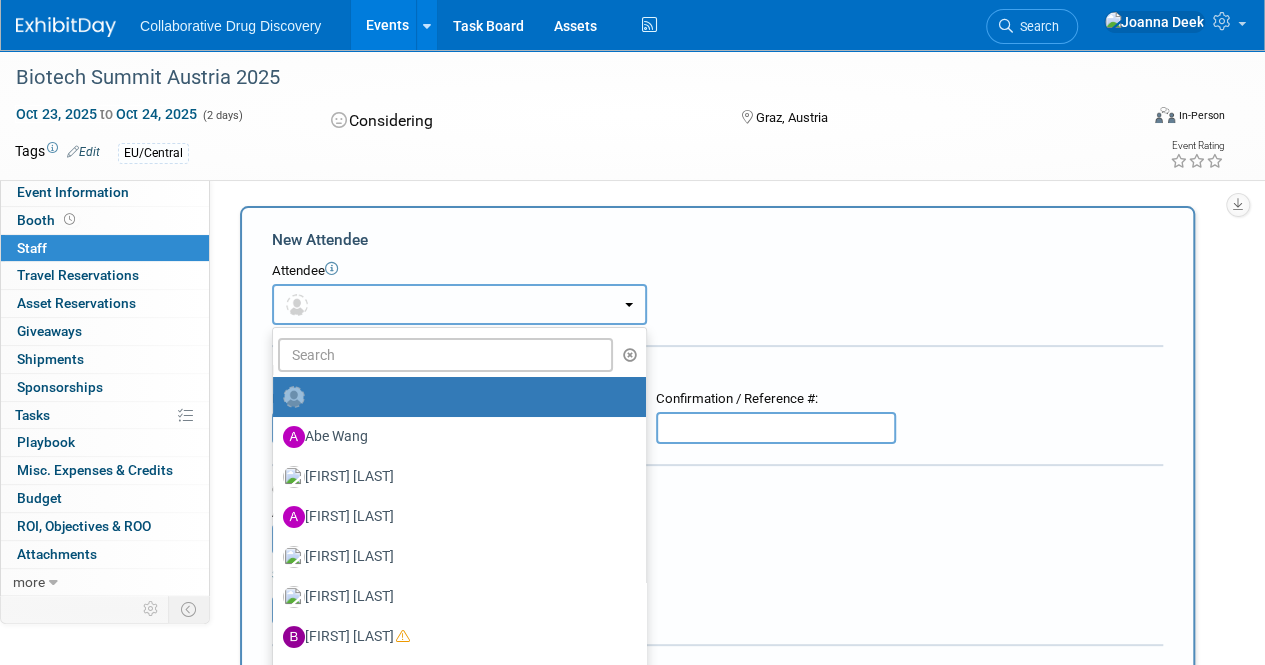 type 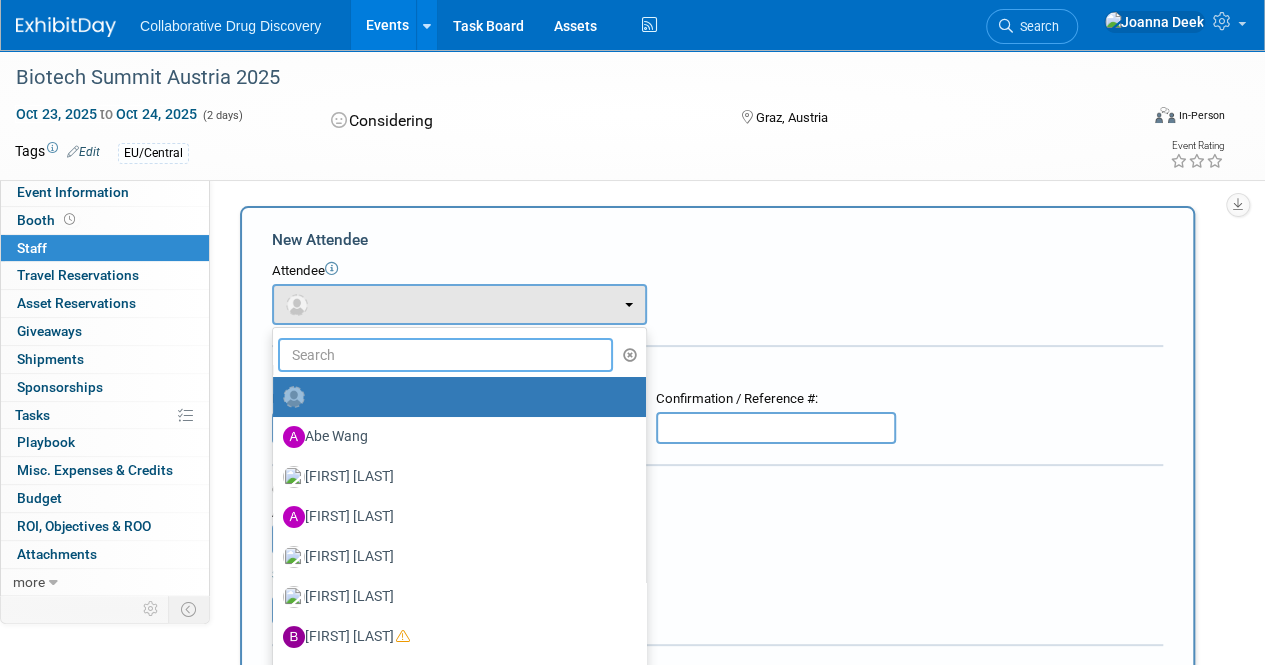 click at bounding box center [445, 355] 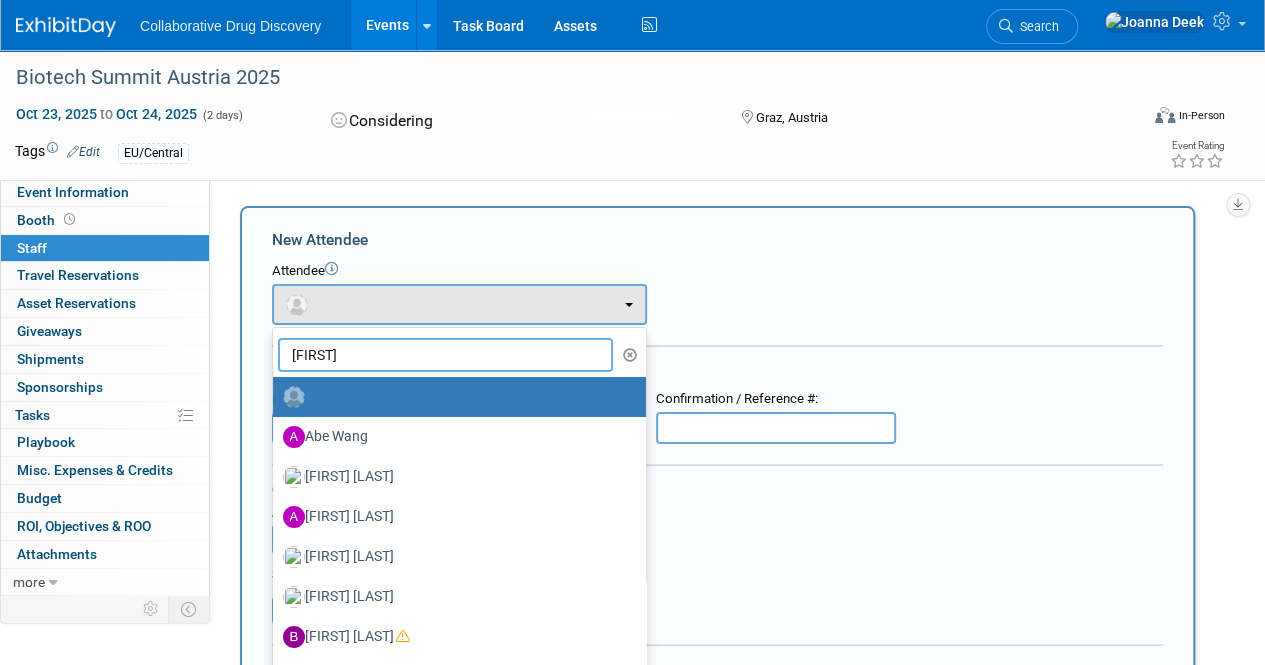 type on "Joanna" 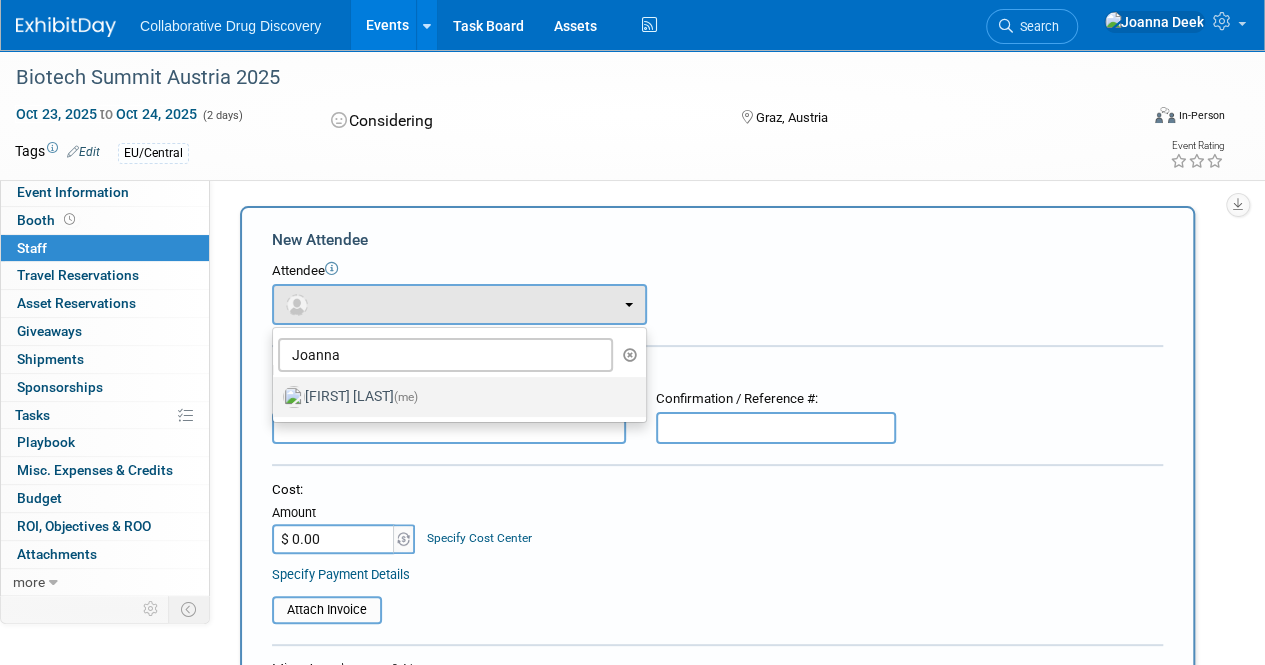 click on "[FIRST] [LAST]
(me)" at bounding box center [454, 397] 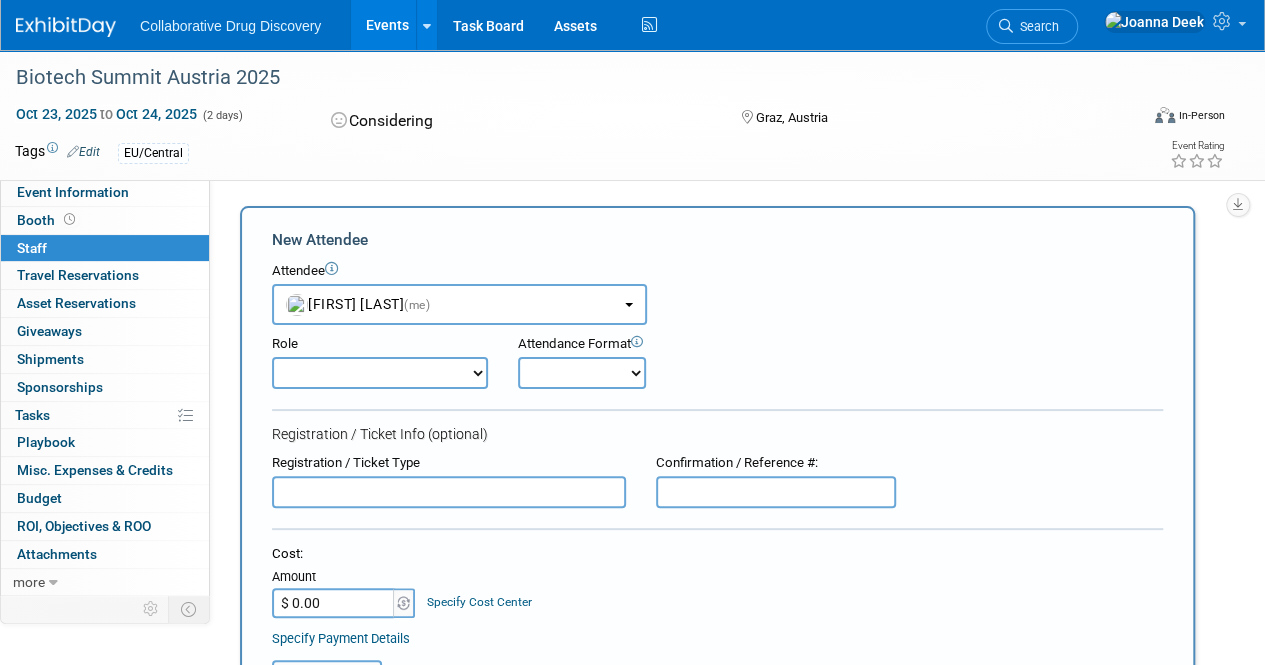 click on "Considering
Demonstrator
Host
Planner
Presenter
Sales Representative
Set-up/Dismantle Crew" at bounding box center [380, 373] 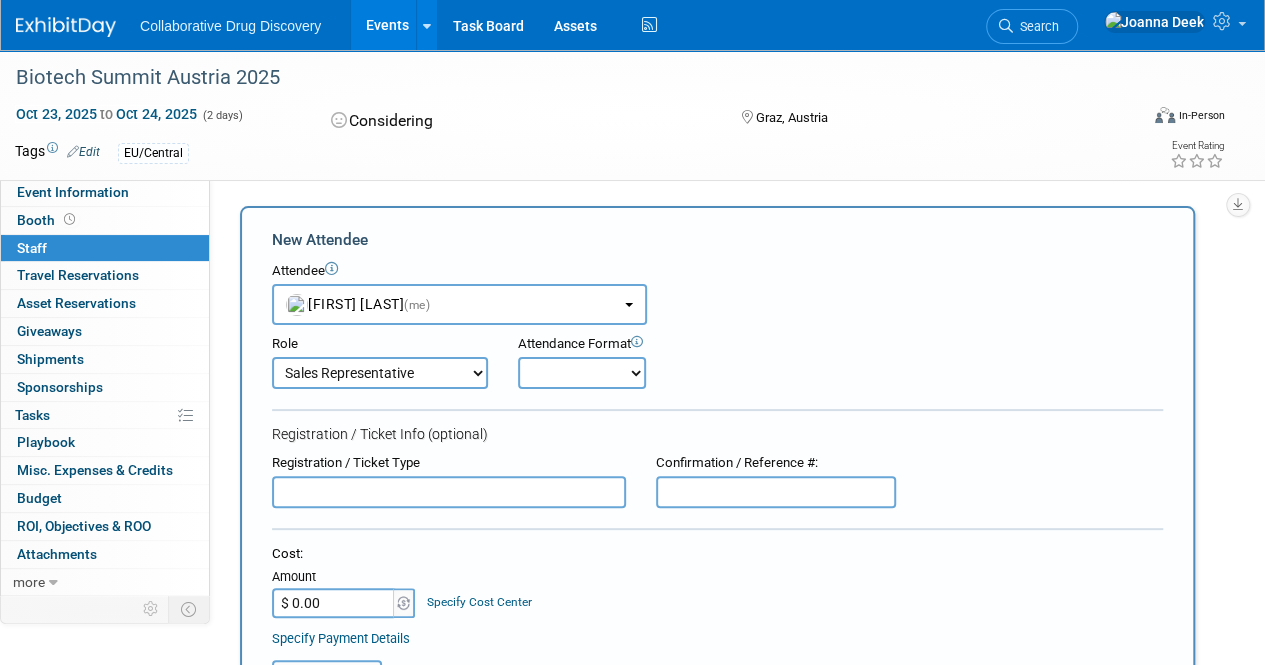 click on "Considering
Demonstrator
Host
Planner
Presenter
Sales Representative
Set-up/Dismantle Crew" at bounding box center (380, 373) 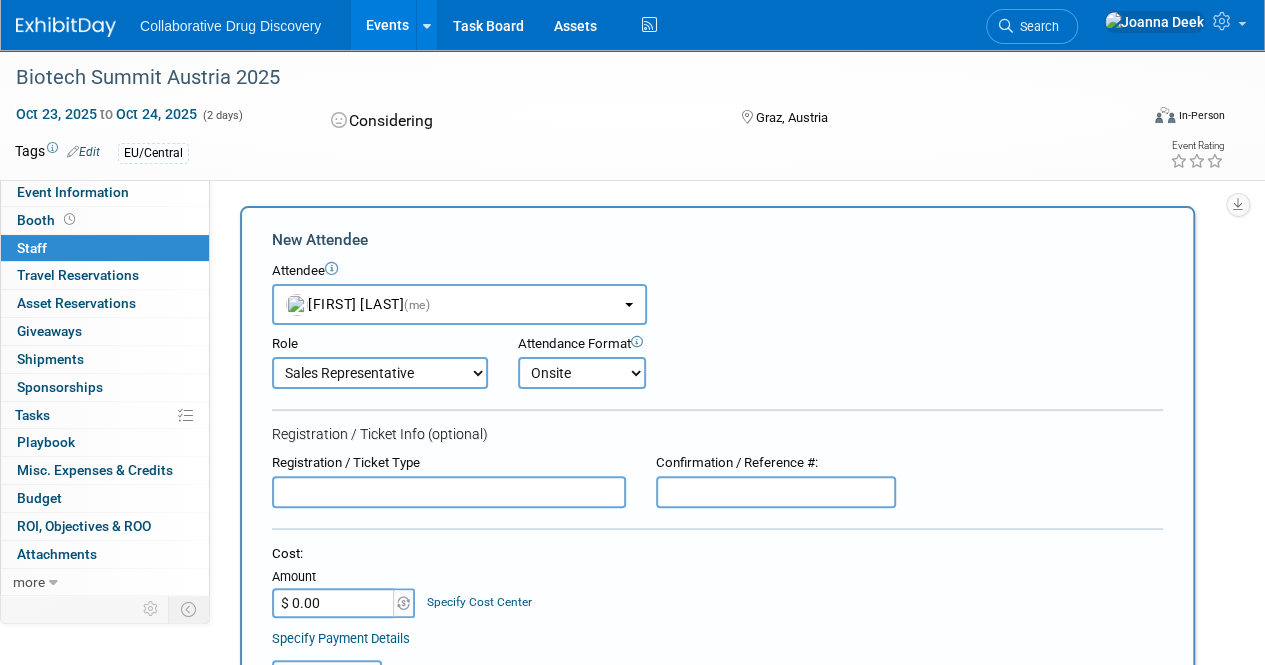 click on "Onsite
Remote" at bounding box center [582, 373] 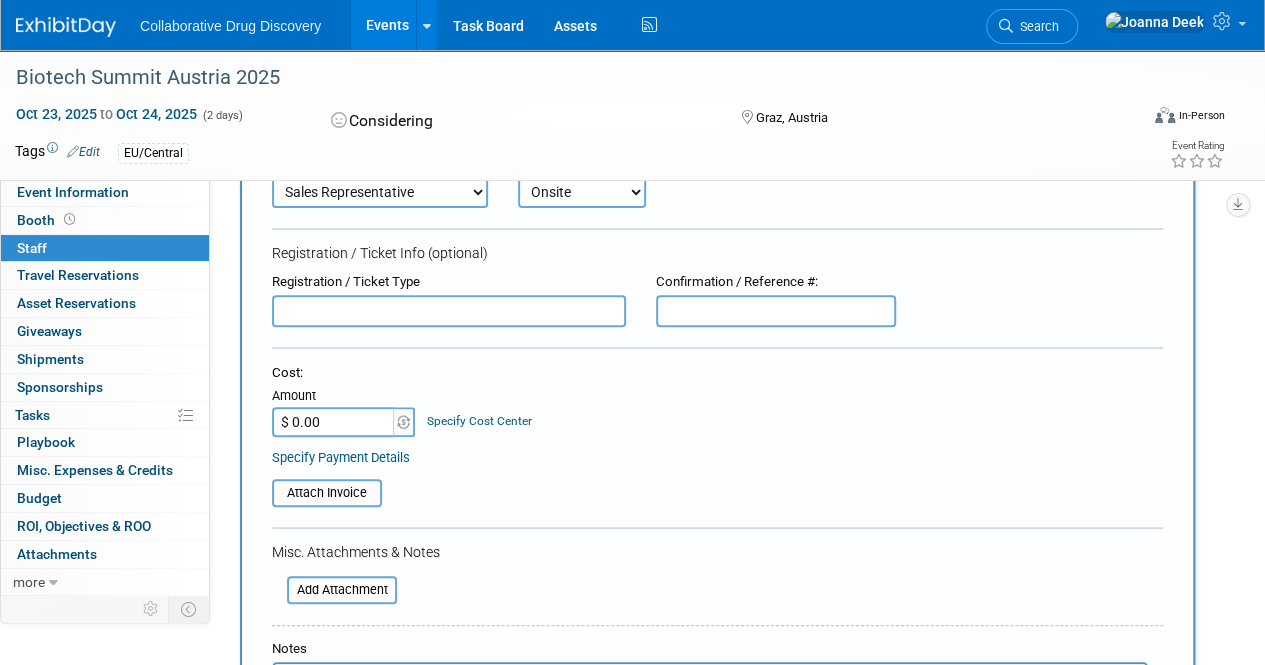 scroll, scrollTop: 200, scrollLeft: 0, axis: vertical 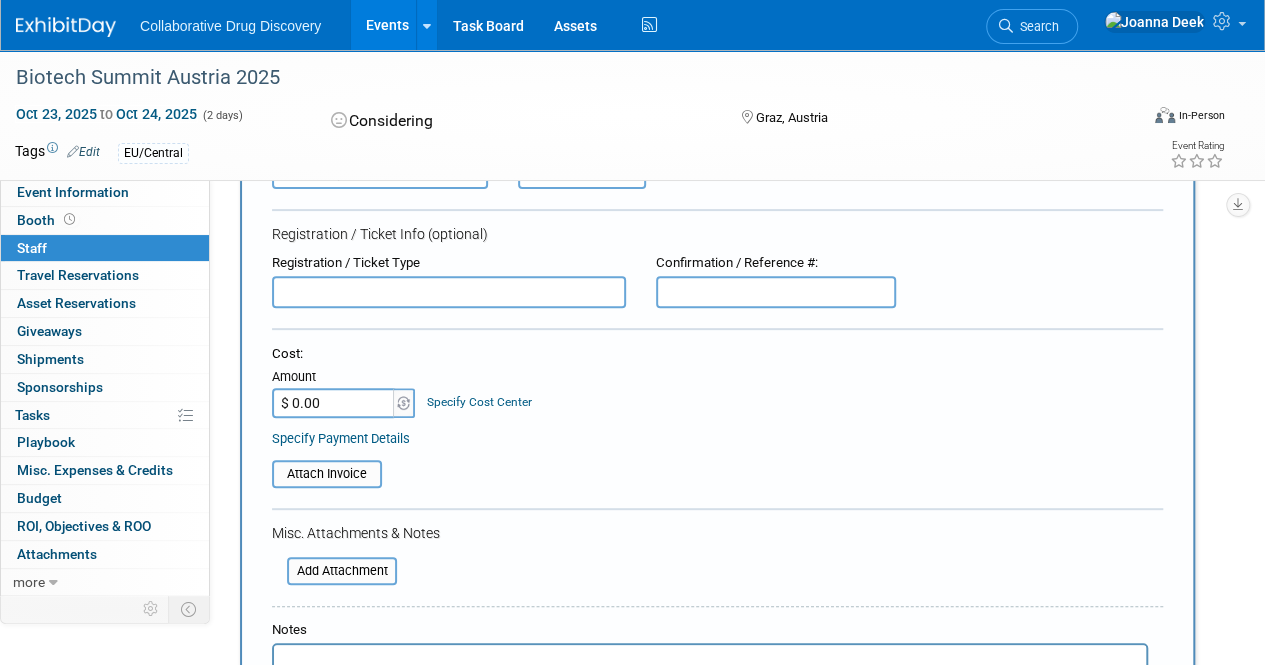 click on "Specify Payment Details" at bounding box center [717, 438] 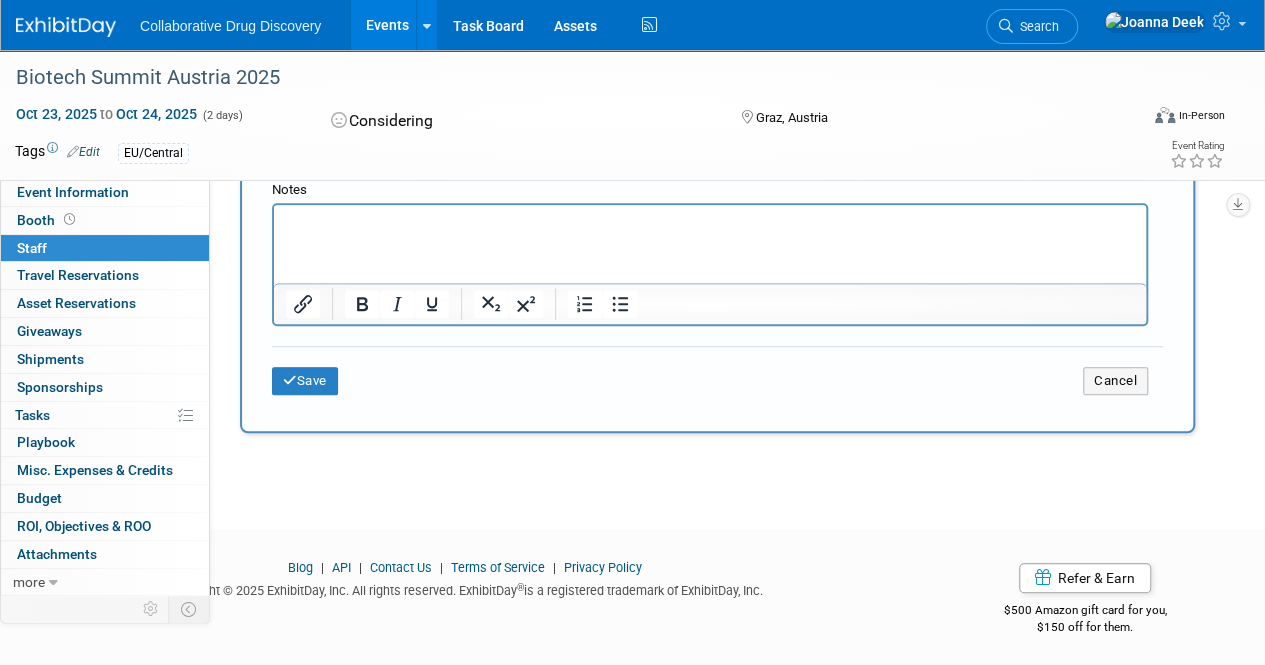 scroll, scrollTop: 642, scrollLeft: 0, axis: vertical 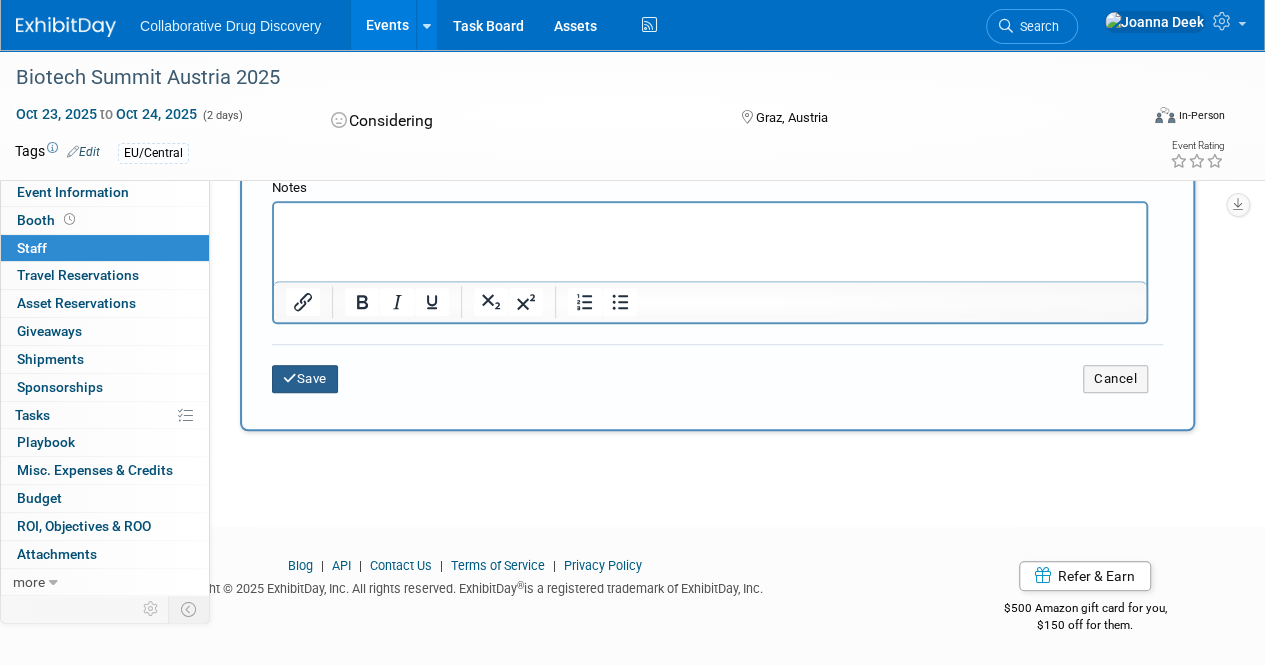 click at bounding box center (290, 378) 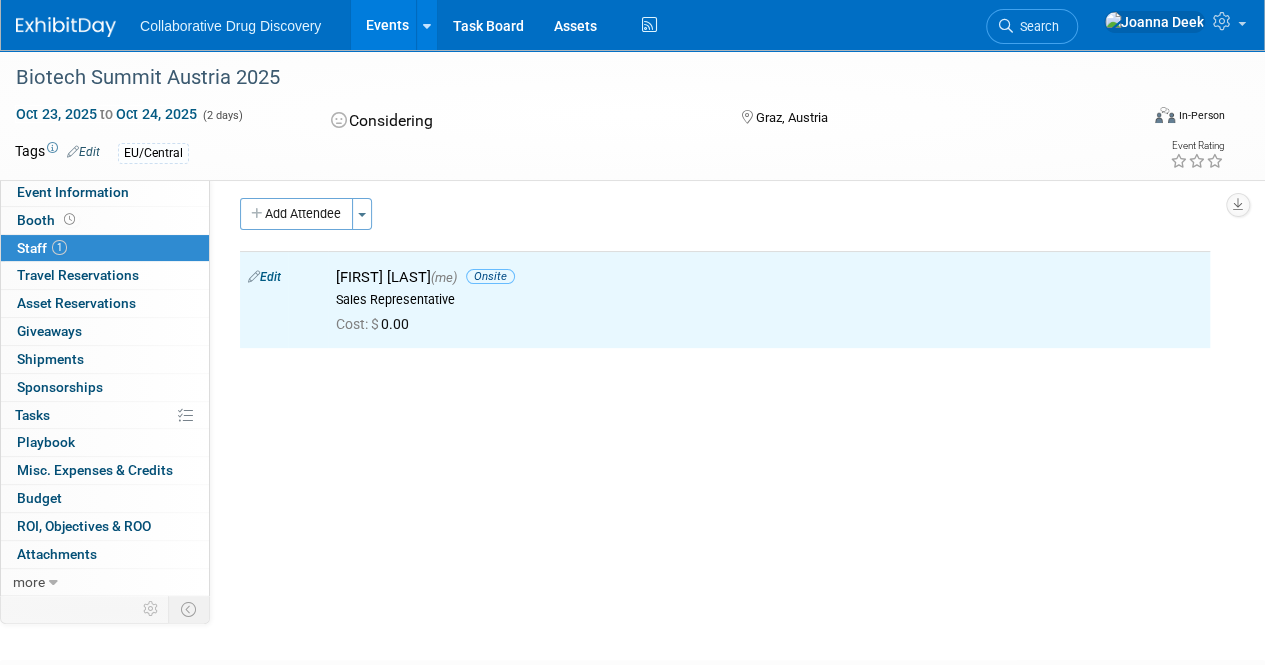 scroll, scrollTop: 0, scrollLeft: 0, axis: both 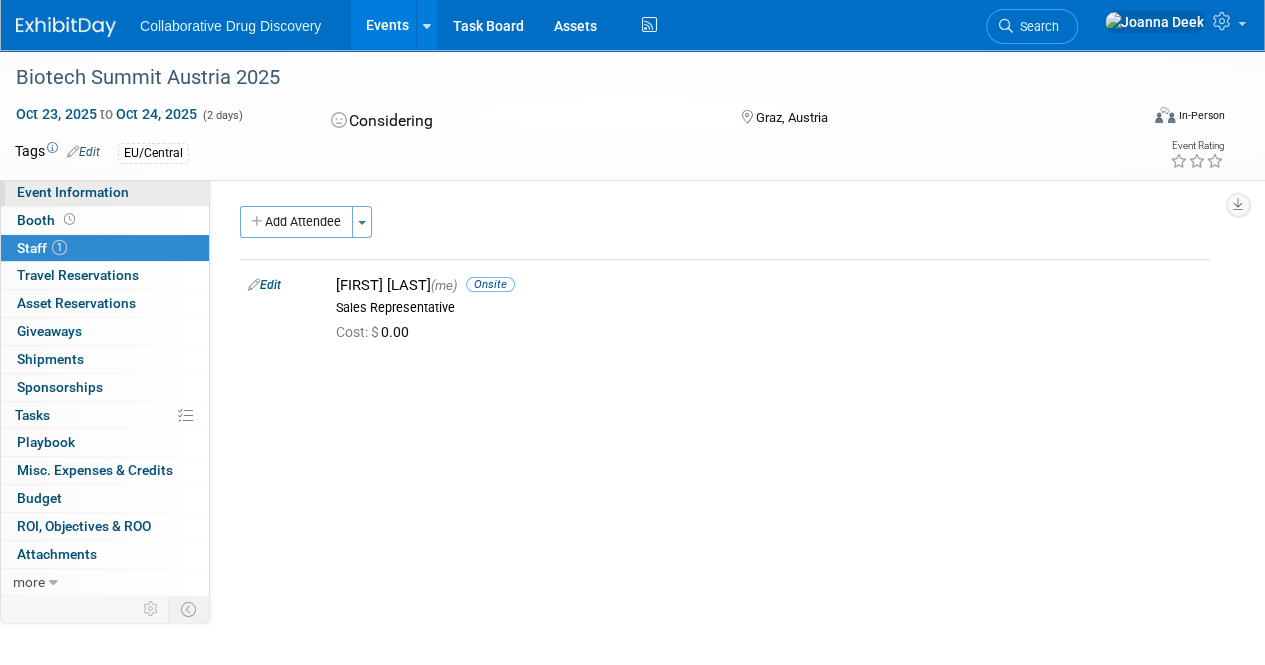 click on "Event Information" at bounding box center (73, 192) 